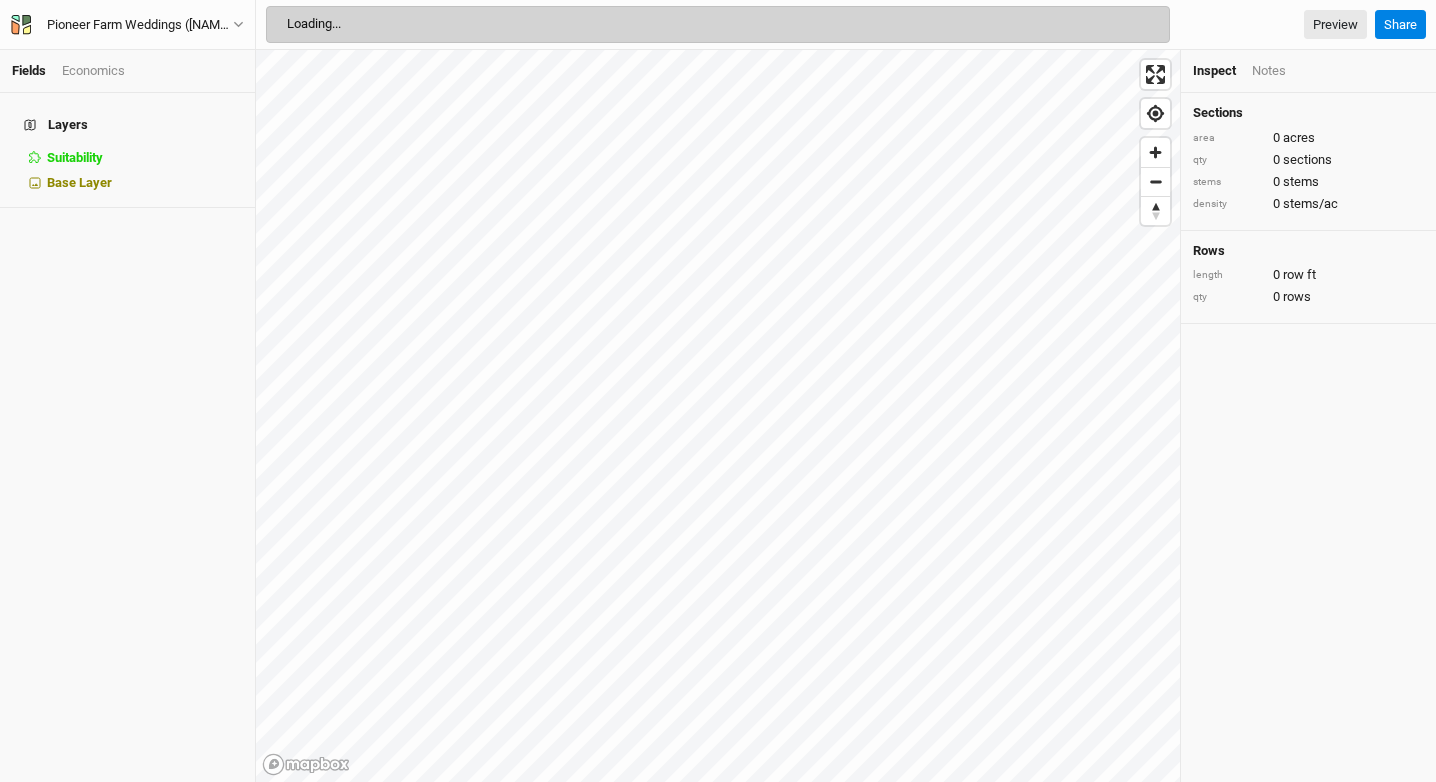 scroll, scrollTop: 0, scrollLeft: 0, axis: both 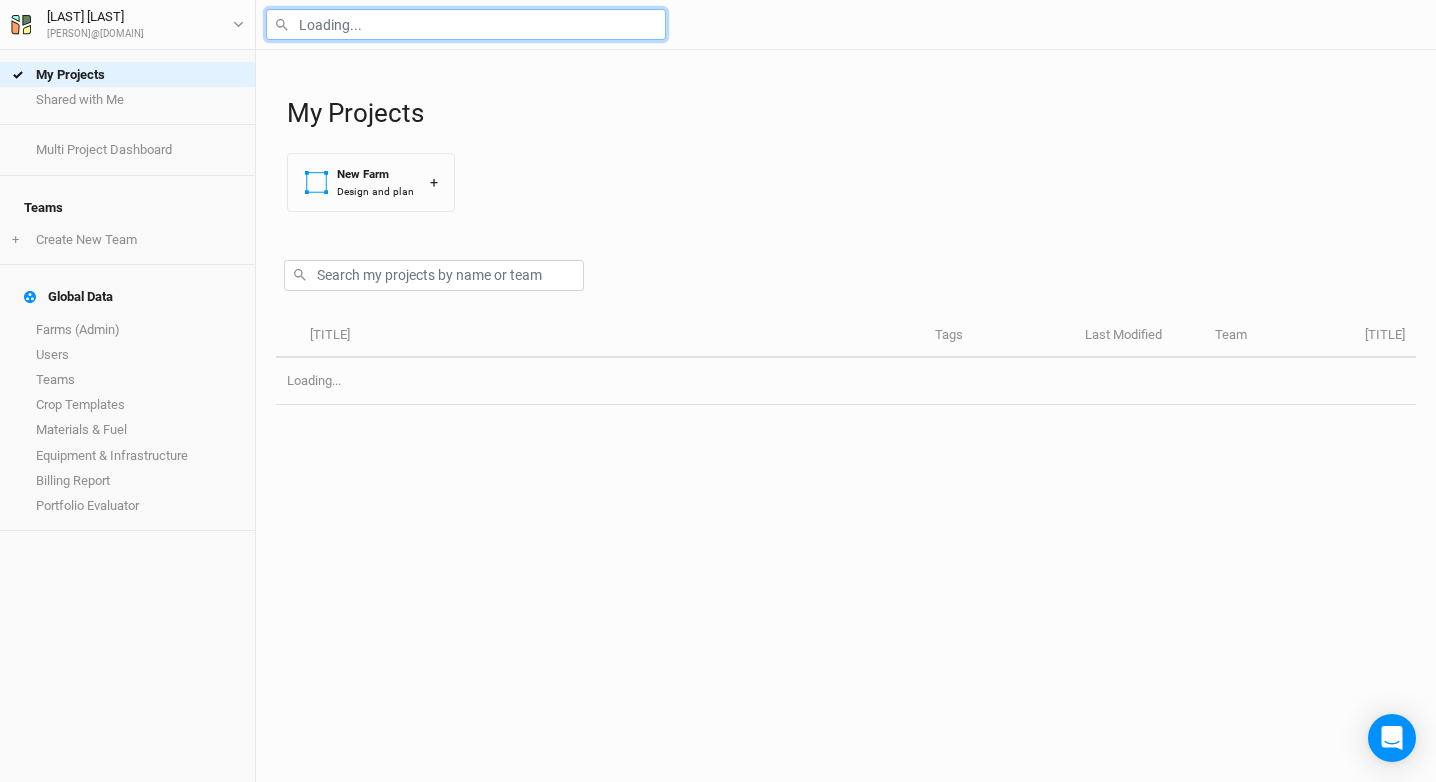 click at bounding box center [466, 24] 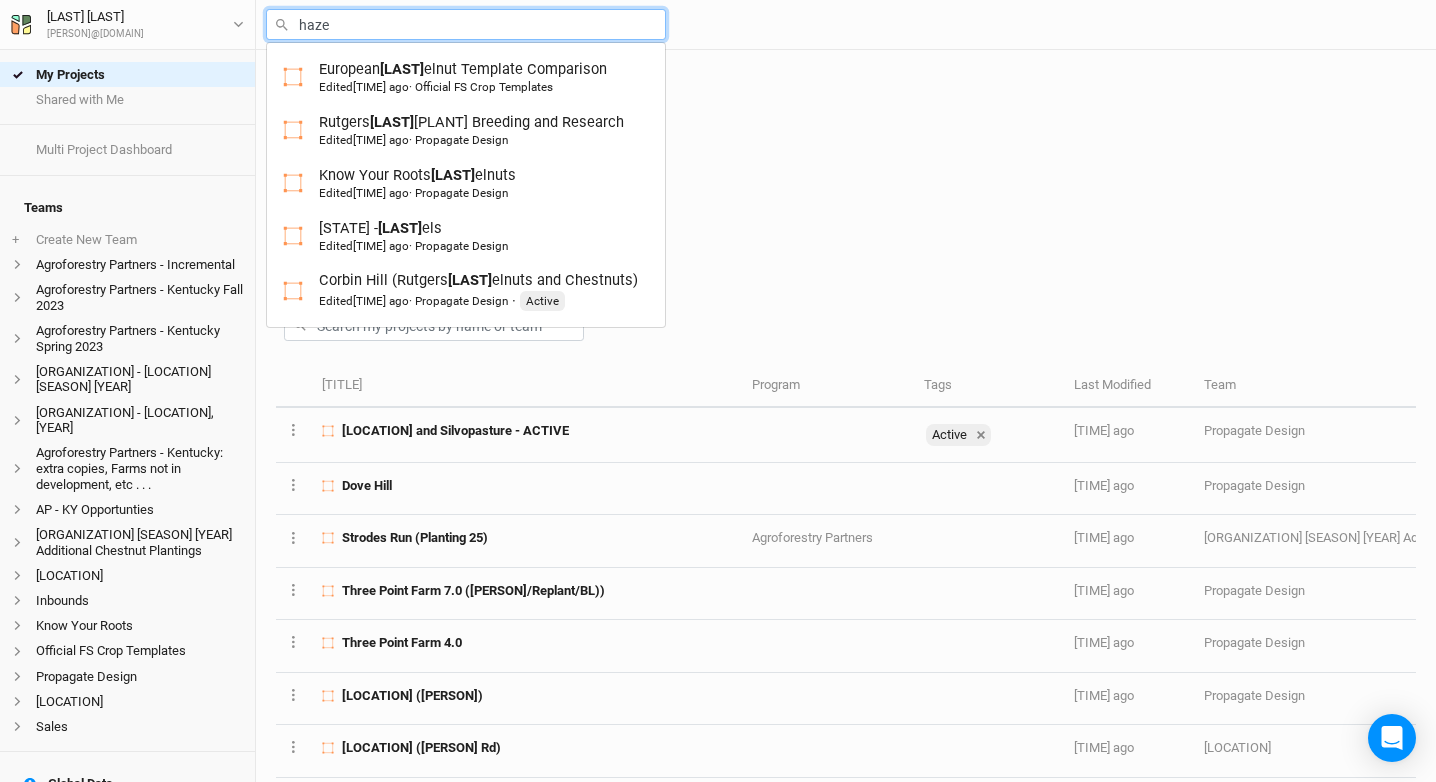 type on "hazel" 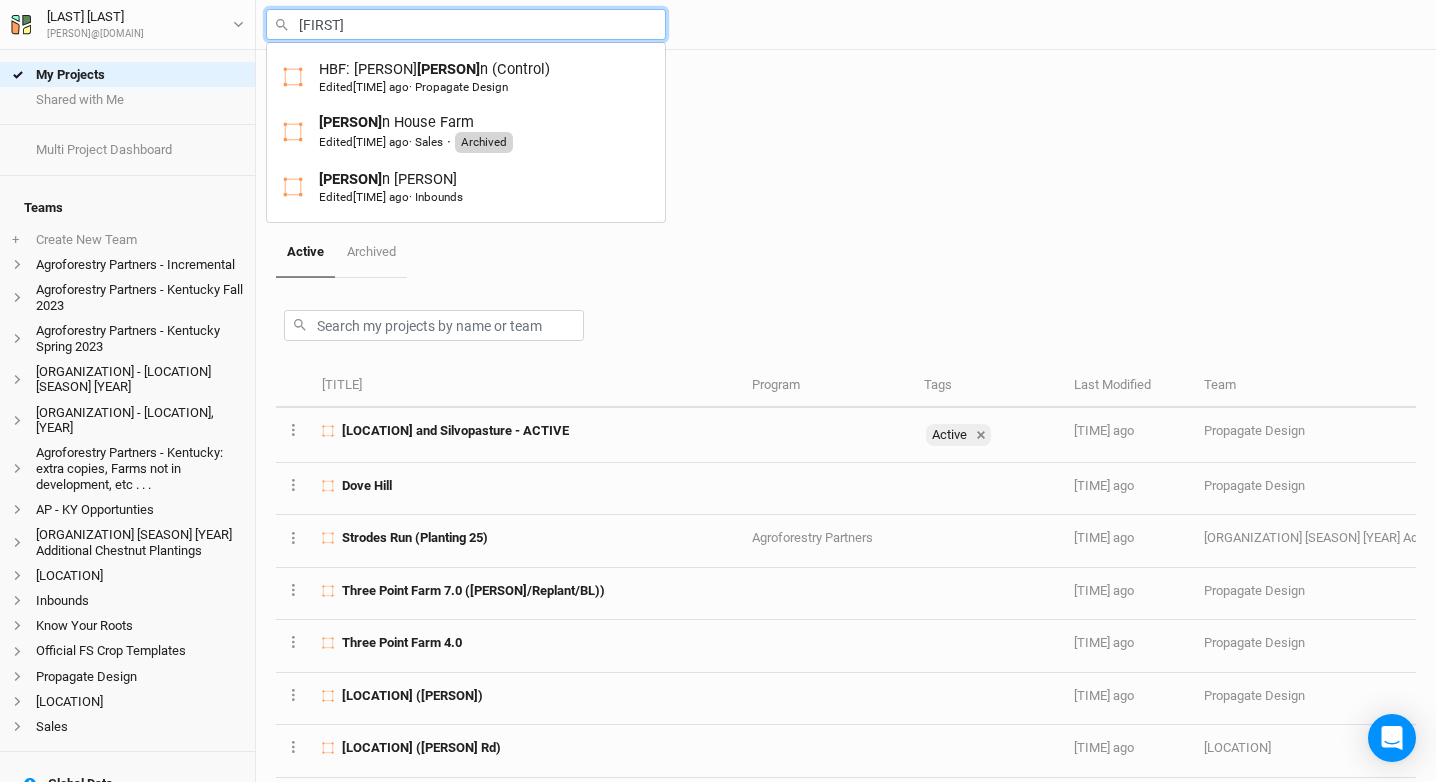 type on "martin" 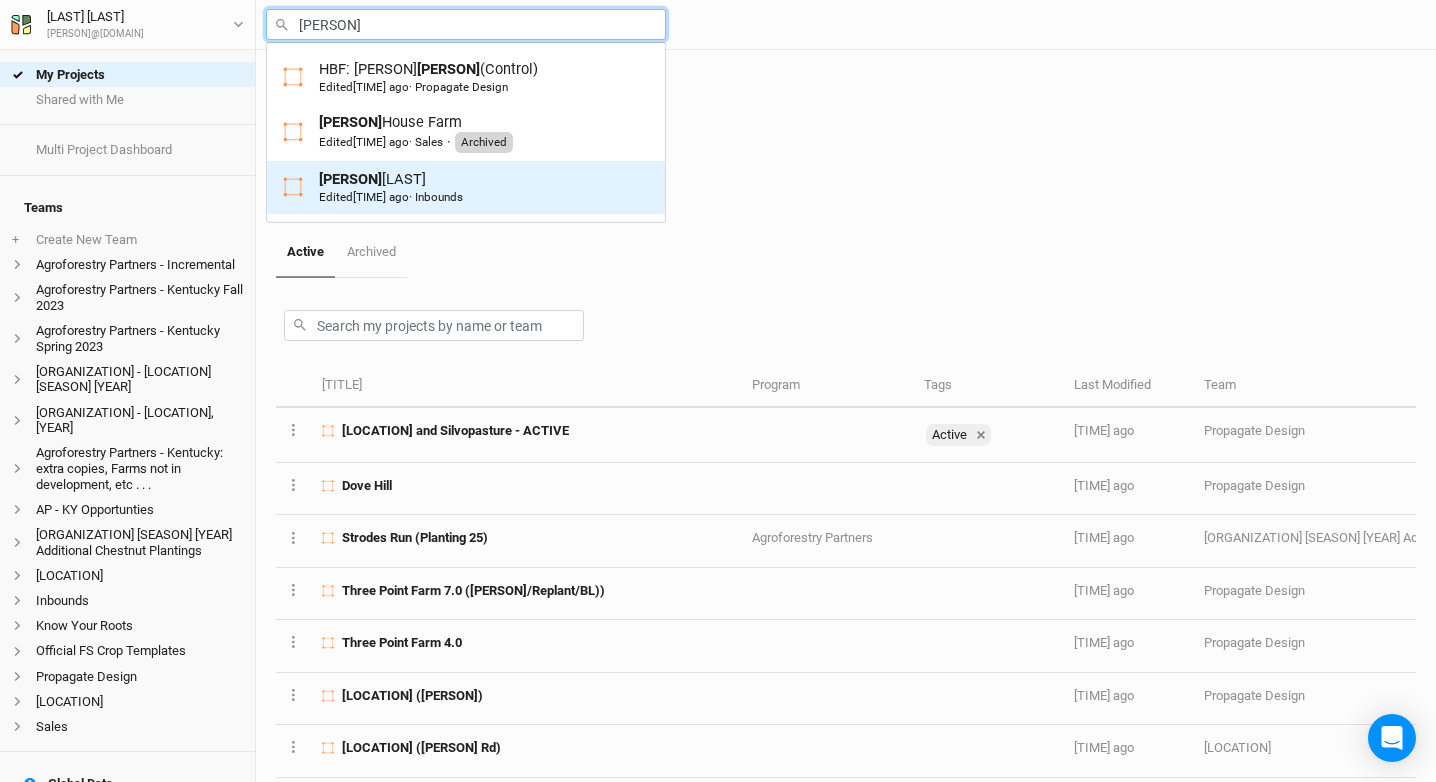 click on "Martin  Lemos Edited  2 years ago  · Inbounds" at bounding box center [391, 187] 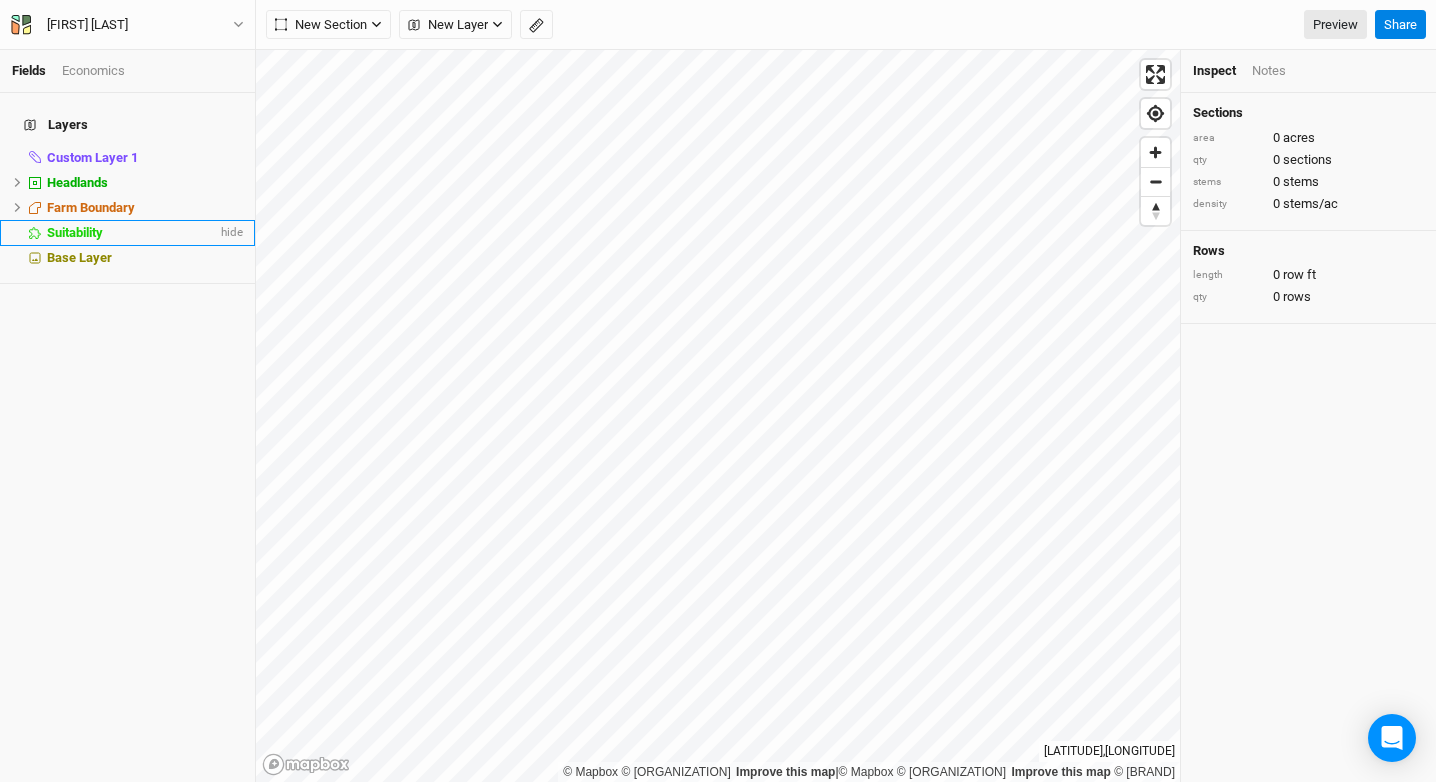 click on "Suitability" at bounding box center [75, 232] 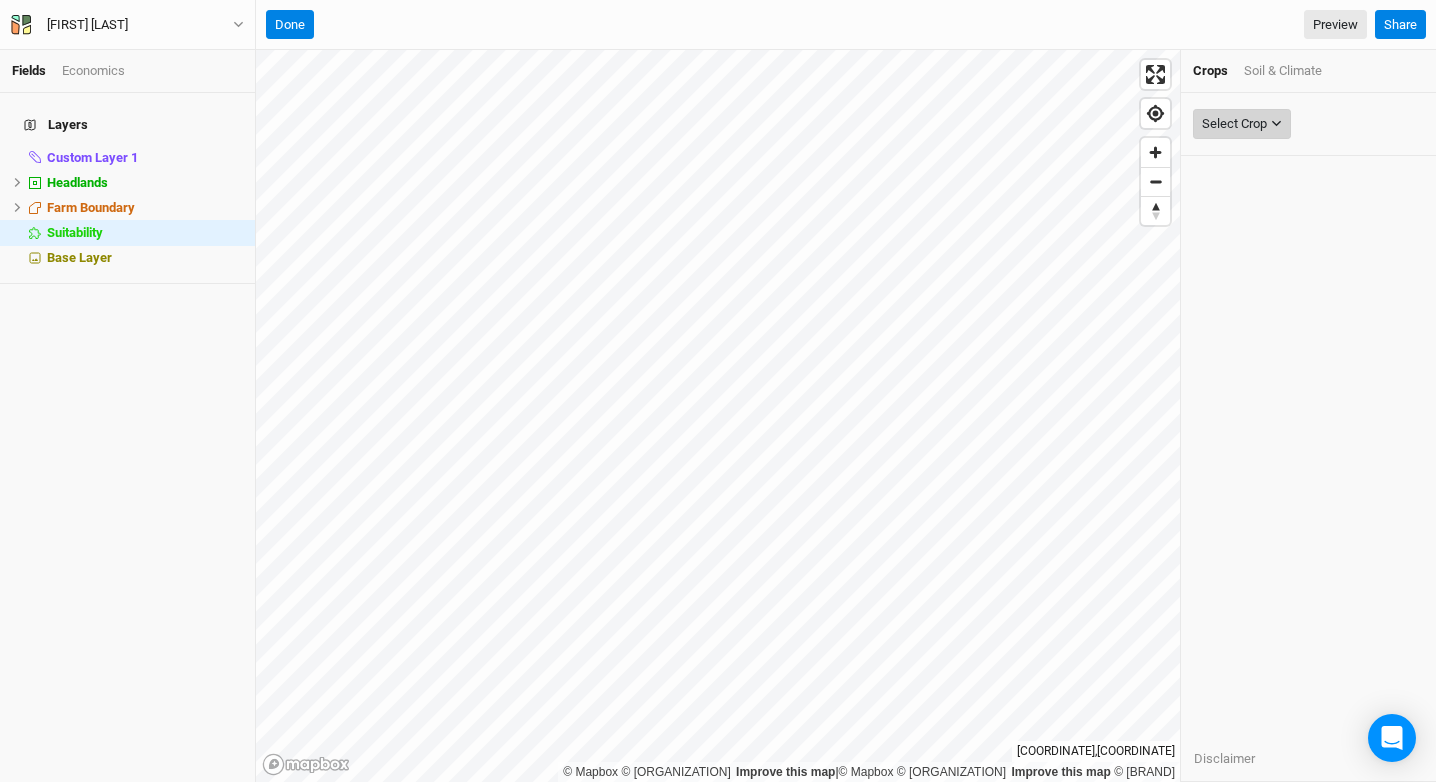 click on "Select Crop" at bounding box center [1234, 124] 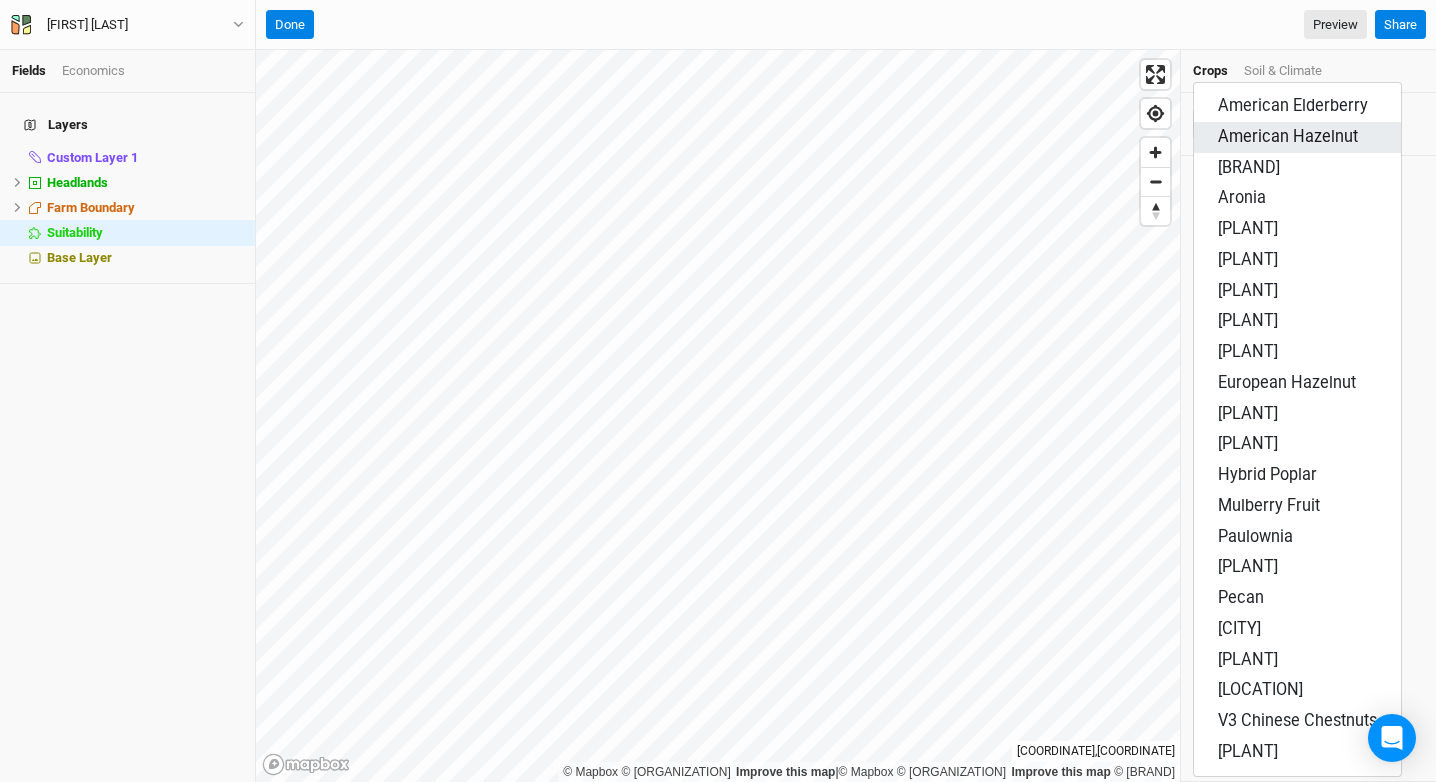 click on "American Hazelnut" at bounding box center [1288, 136] 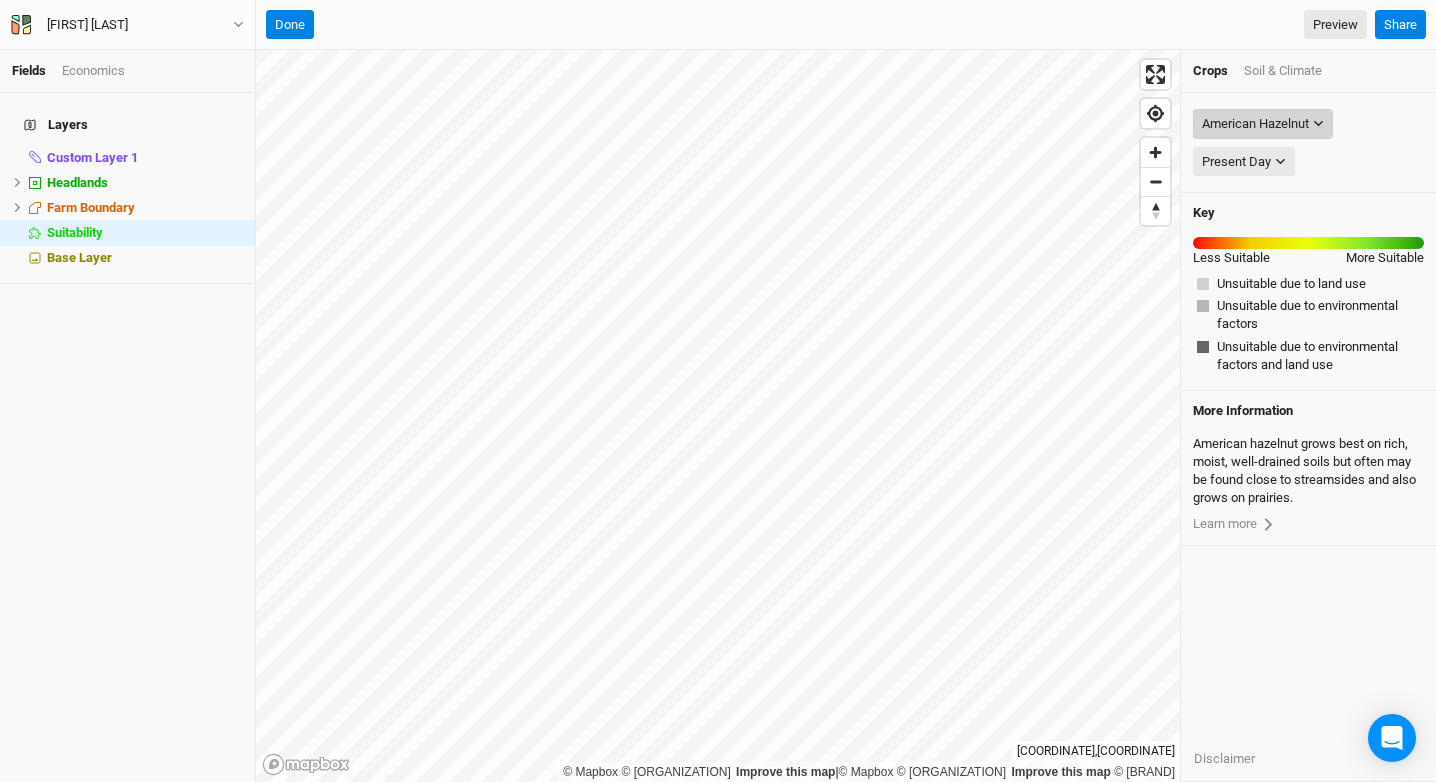 click on "American Hazelnut" at bounding box center [1255, 124] 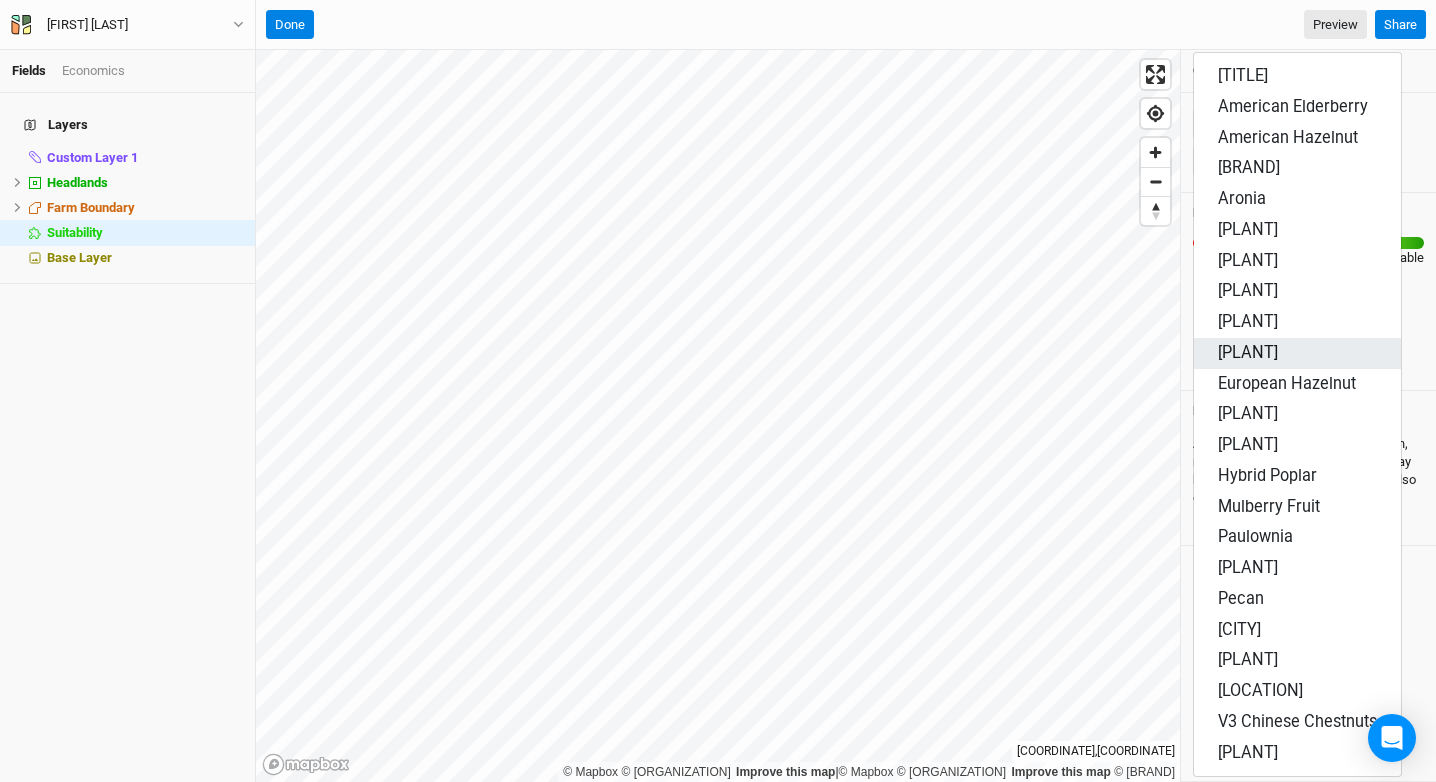 click on "European Elderberry" at bounding box center (1248, 352) 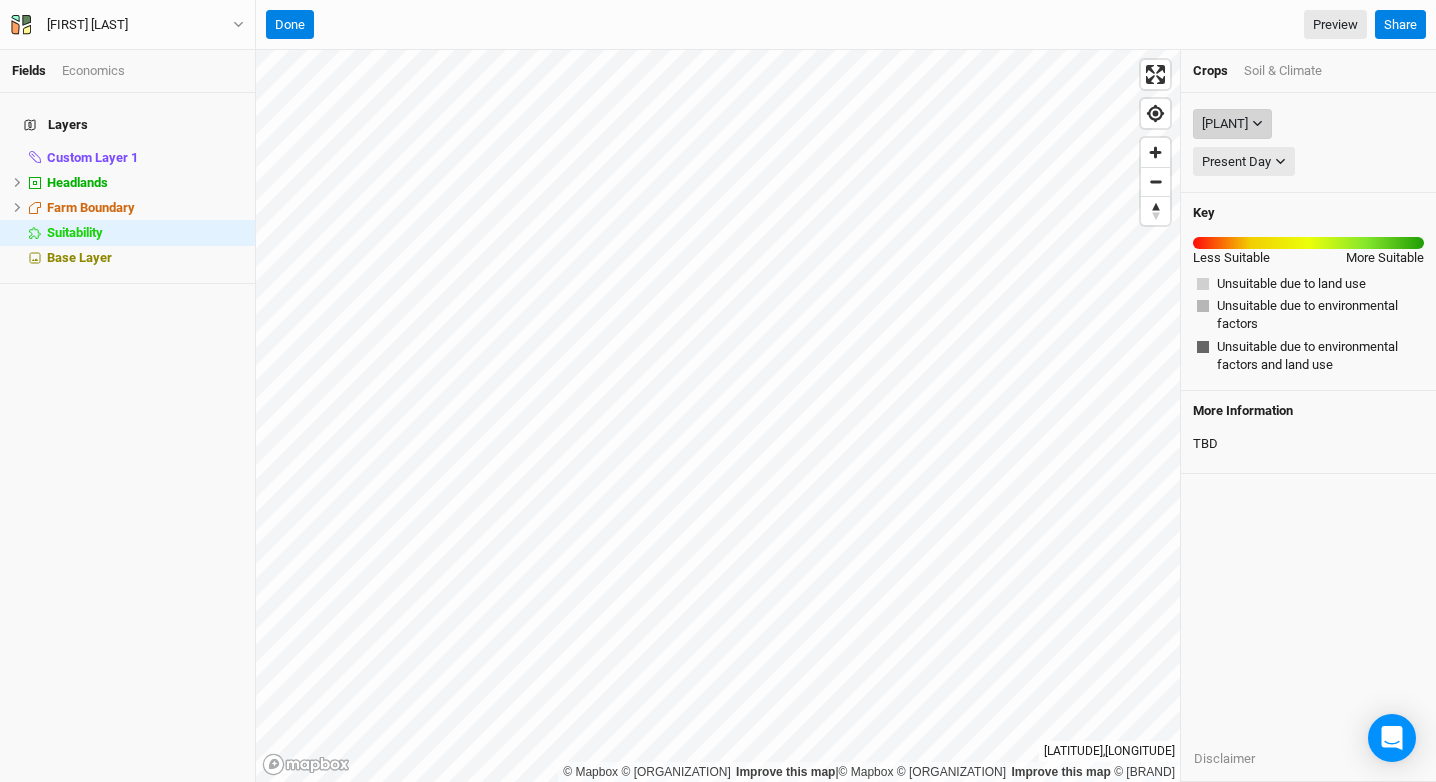 click on "European Elderberry" at bounding box center [1225, 124] 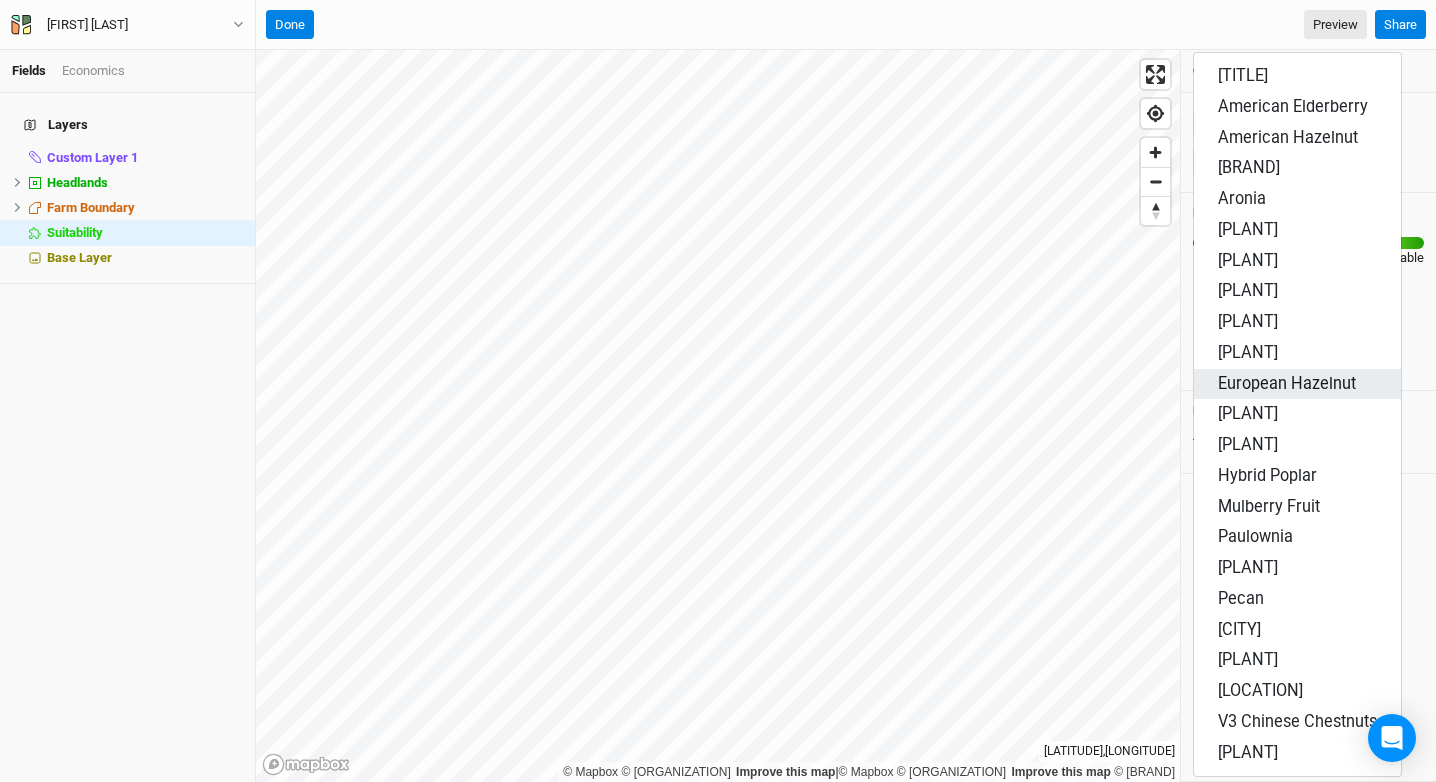click on "European Hazelnut" at bounding box center [1287, 383] 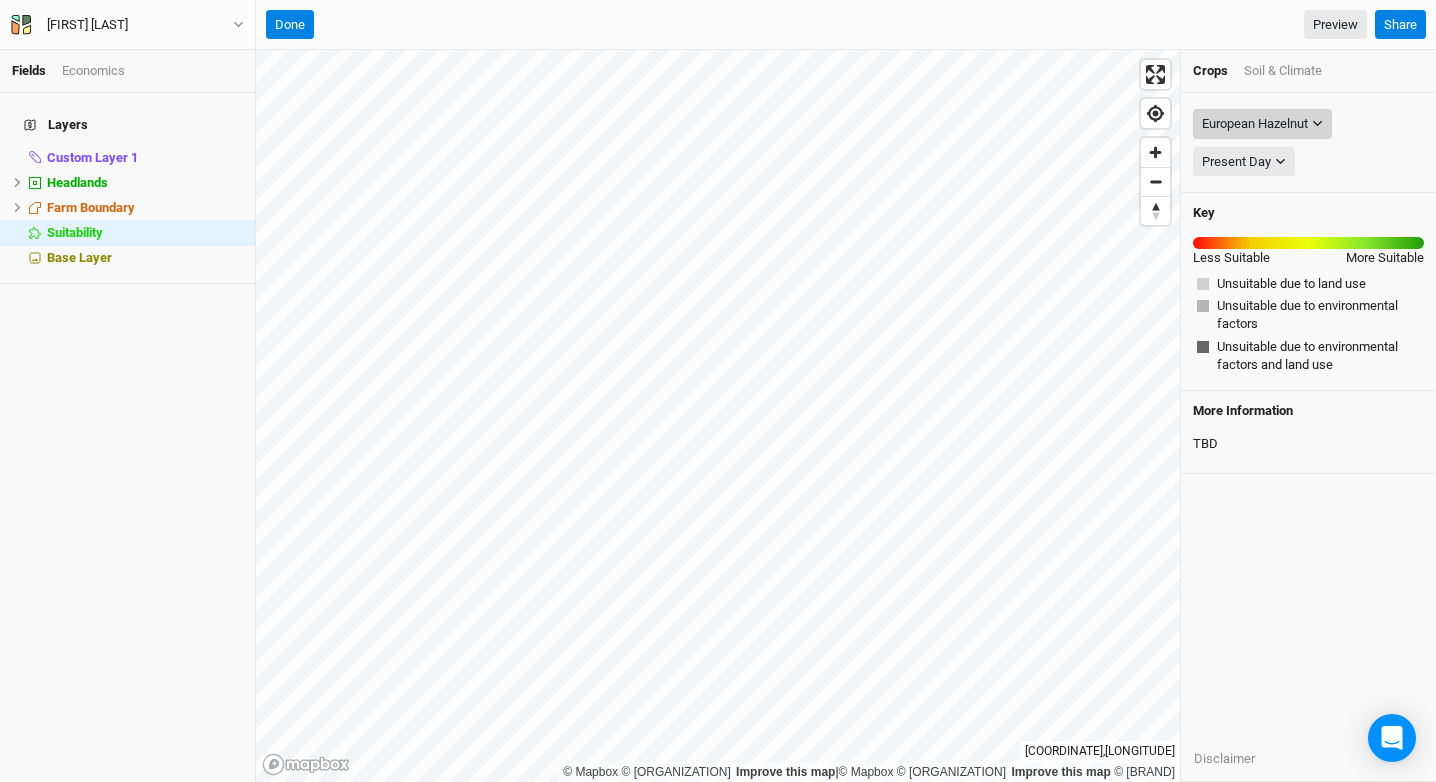 click on "European Hazelnut" at bounding box center (1255, 124) 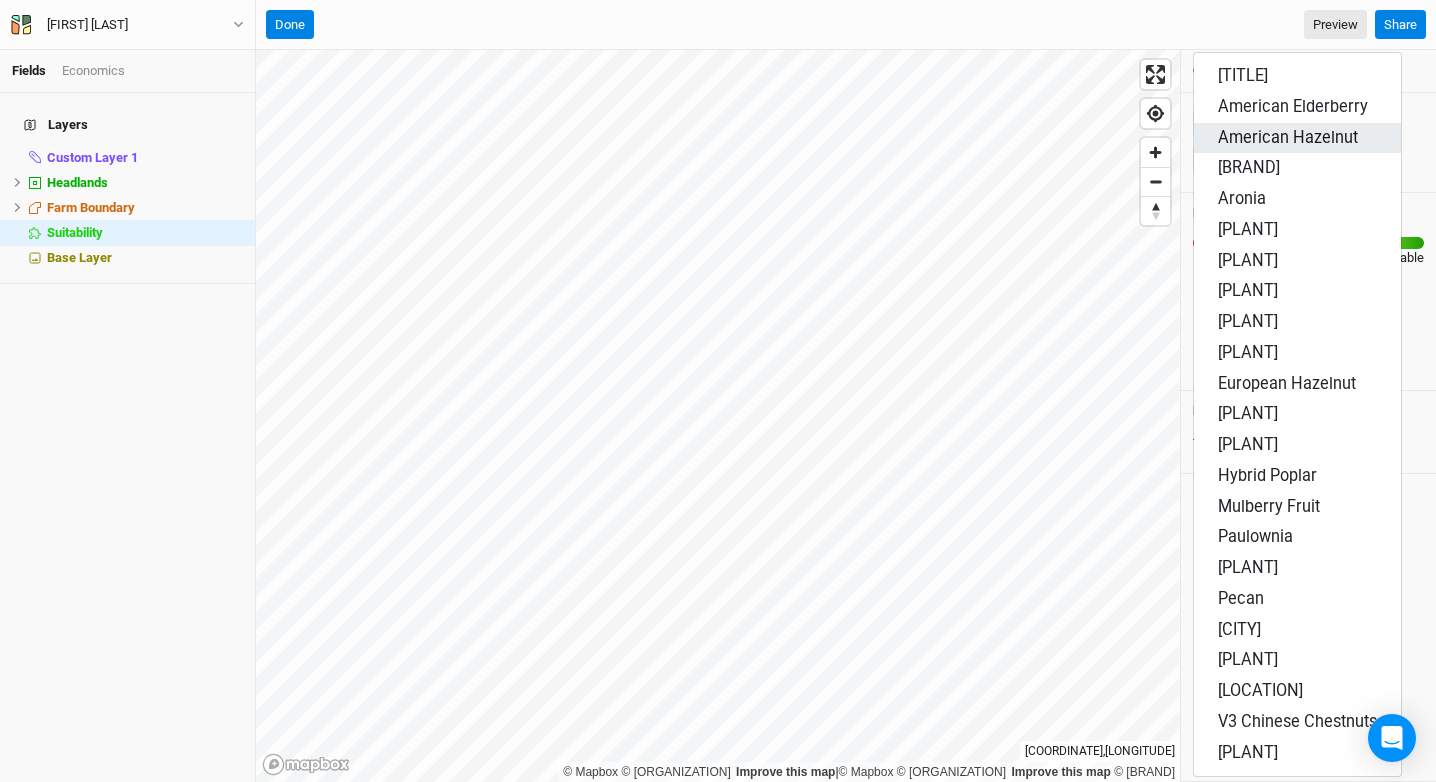 click on "American Hazelnut" at bounding box center (1288, 137) 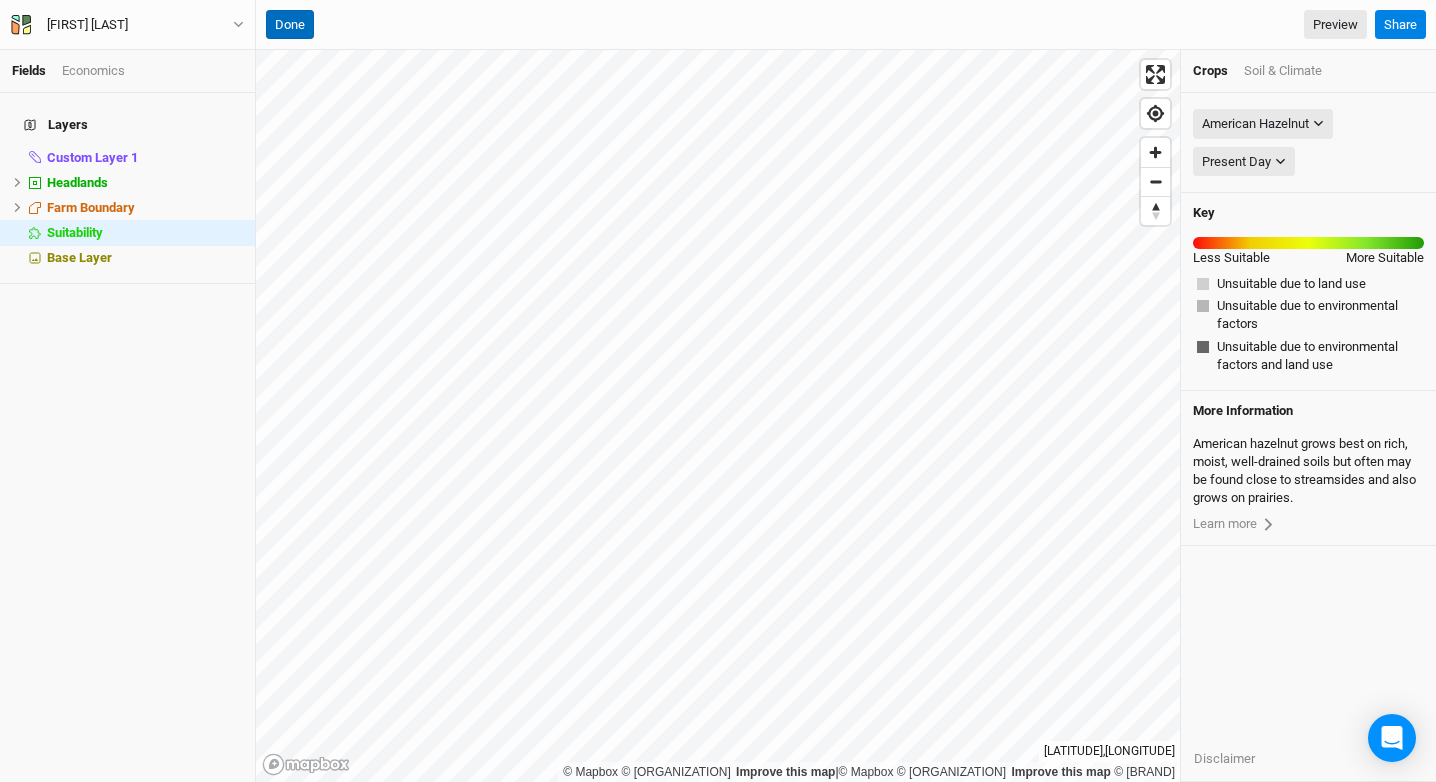 click on "Done" at bounding box center [290, 25] 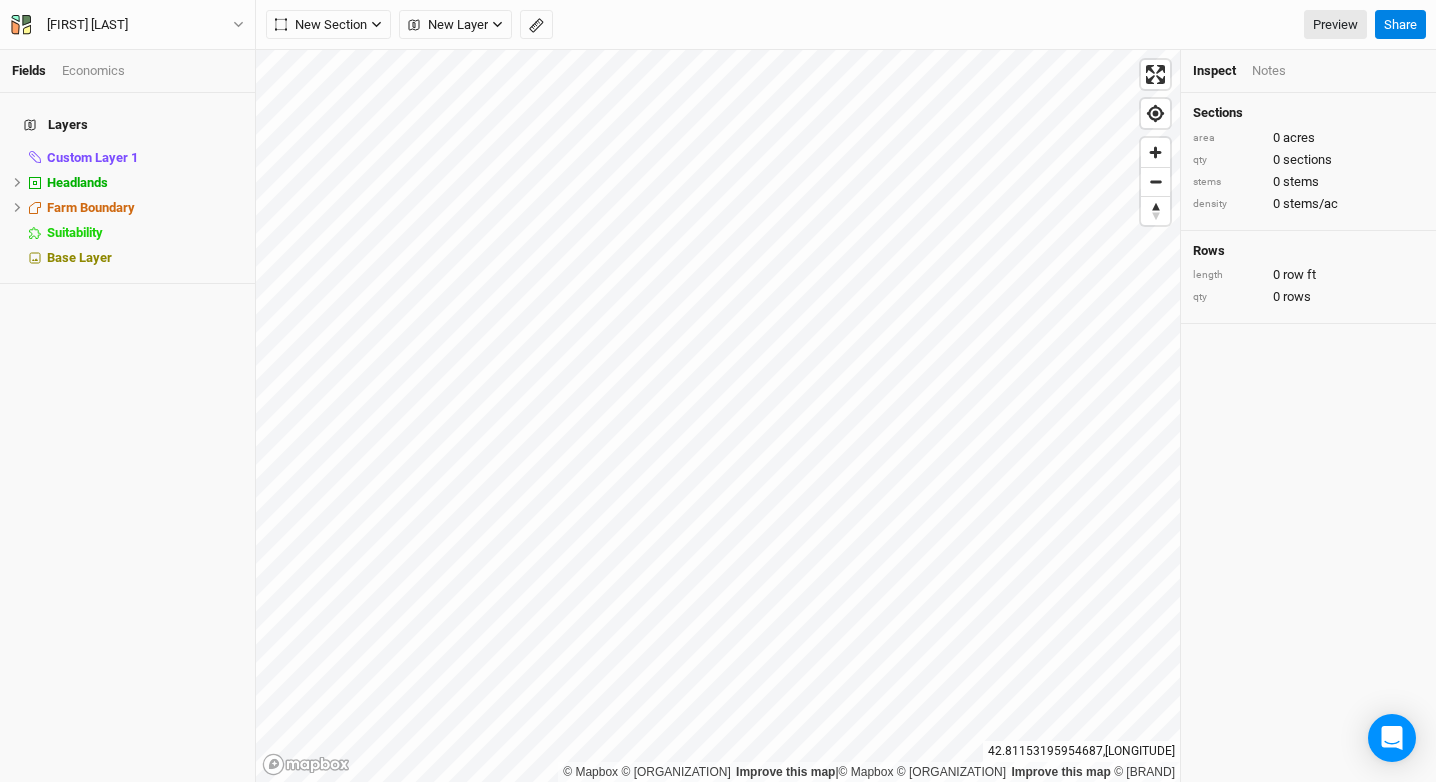 click on "New Section Grid Line Keyline Beta Upload New Layer Custom Contours Roads Utilities Ridges Valleys Piping Fences Ponds Buildings Field Boundaries CLU Boundaries (US) Soil Boundaries (US) Preview Share" at bounding box center (846, 25) 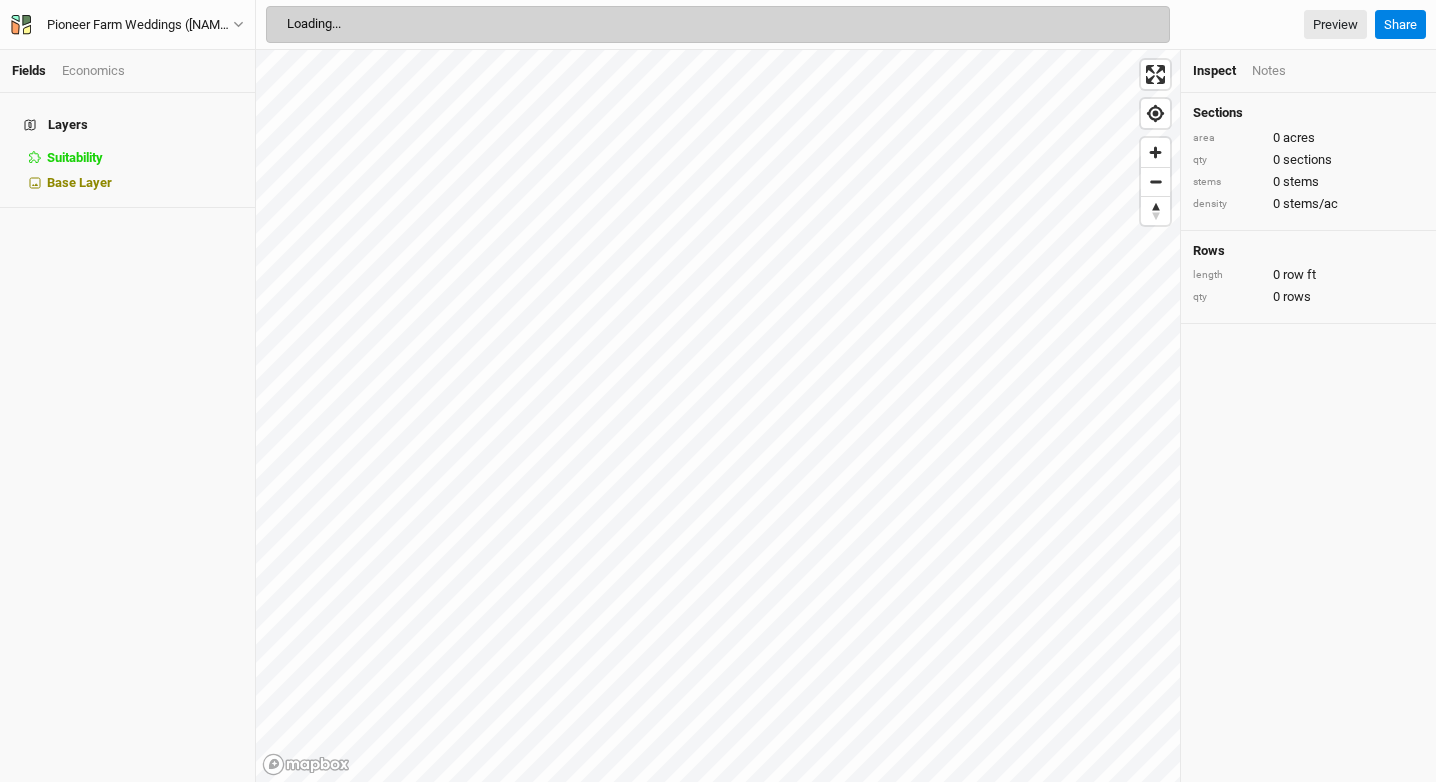 scroll, scrollTop: 0, scrollLeft: 0, axis: both 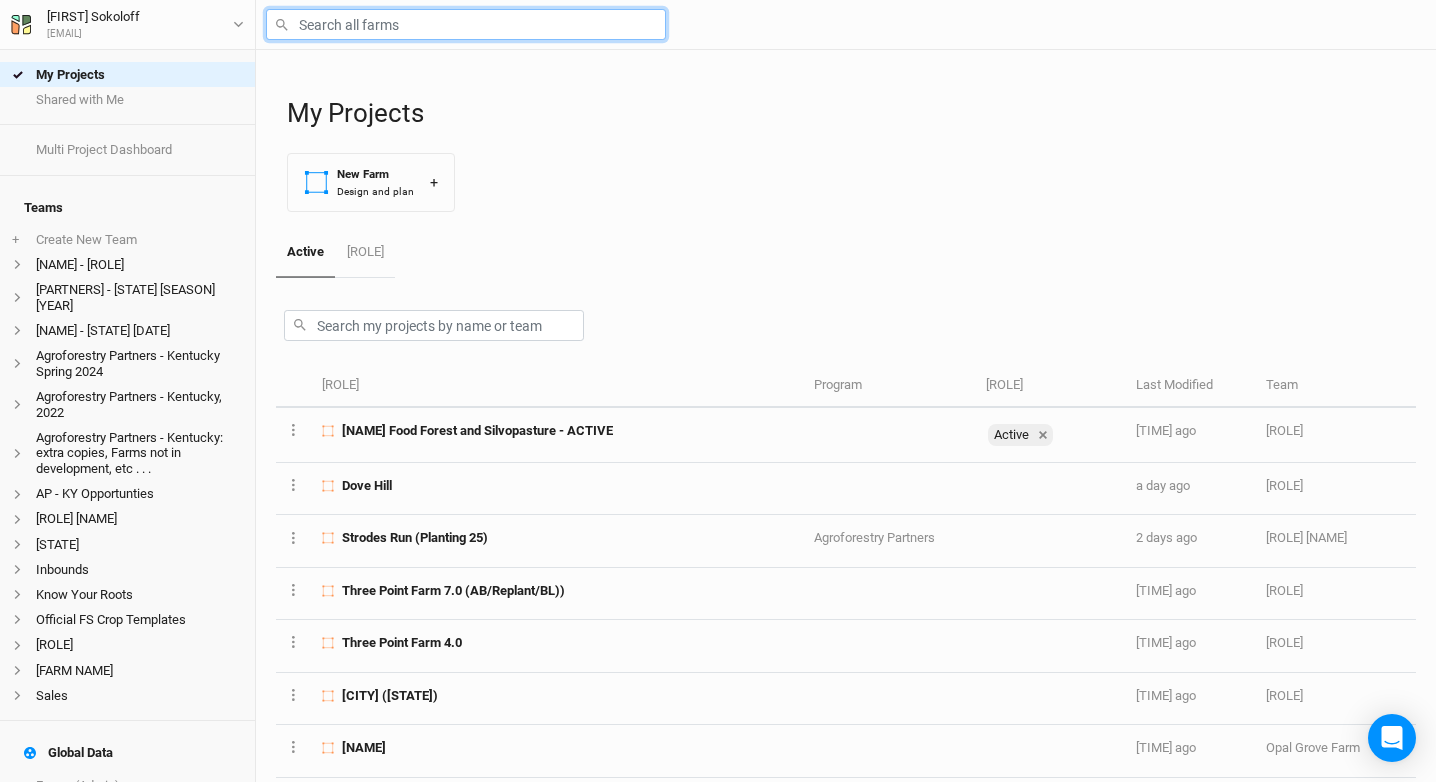 click at bounding box center [466, 24] 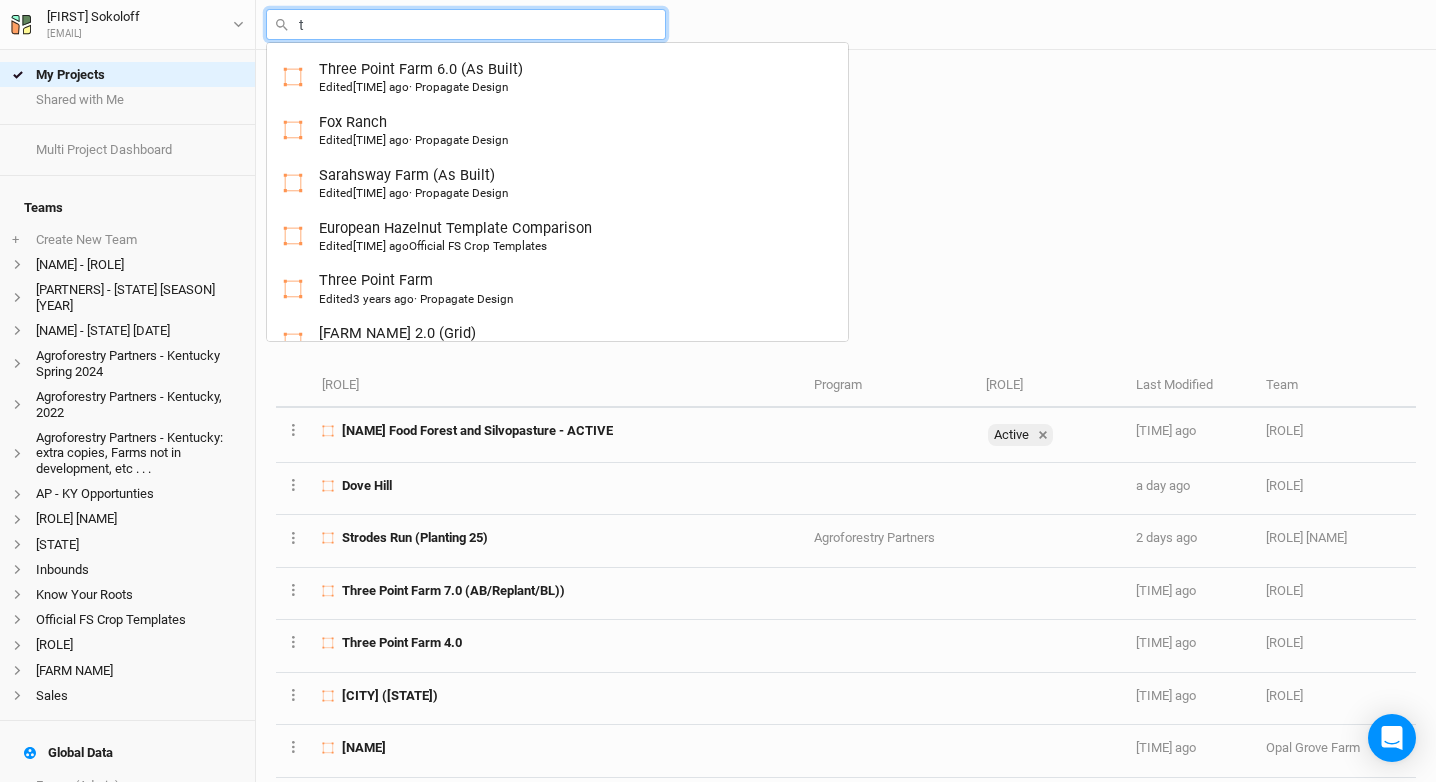 type on "th" 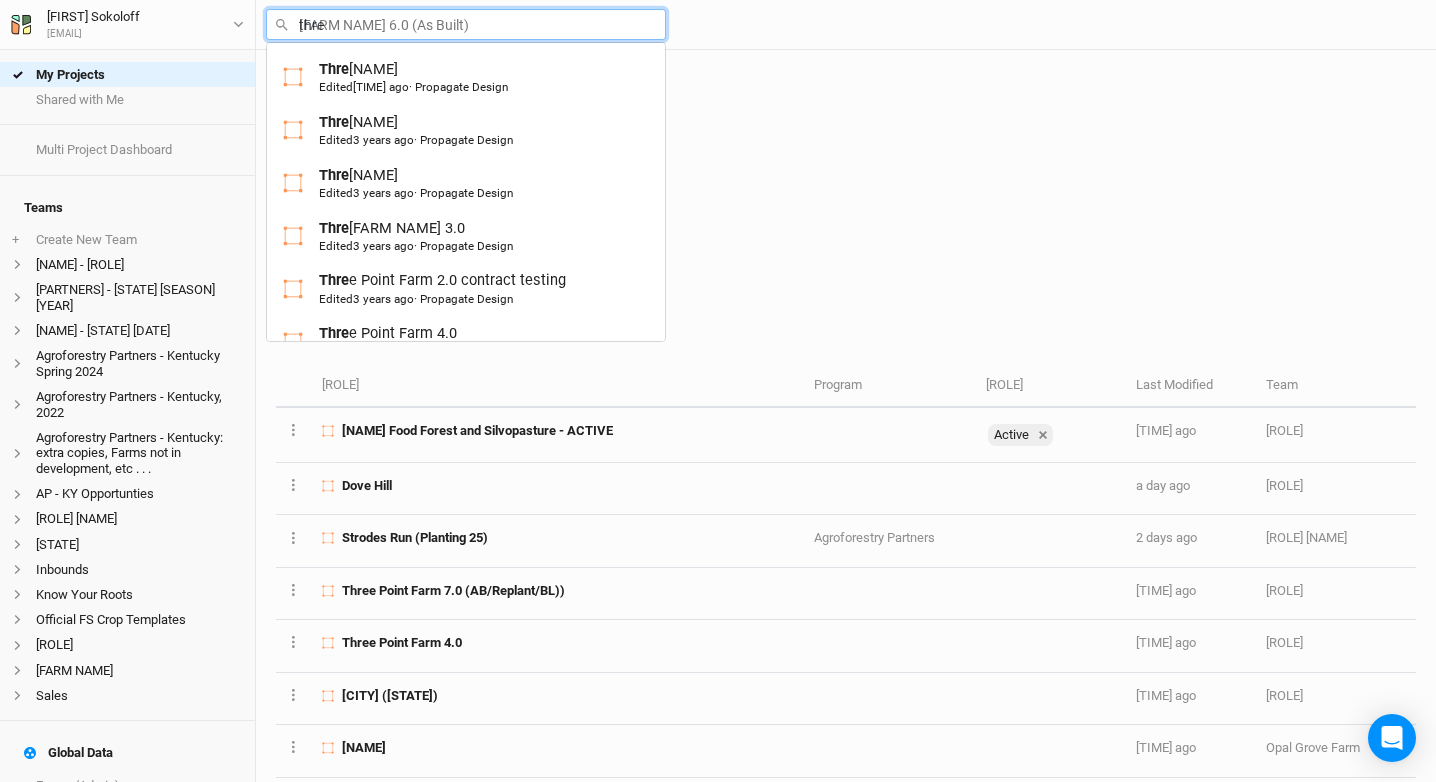 type on "Three Point Farm 6.0 (As Built)" 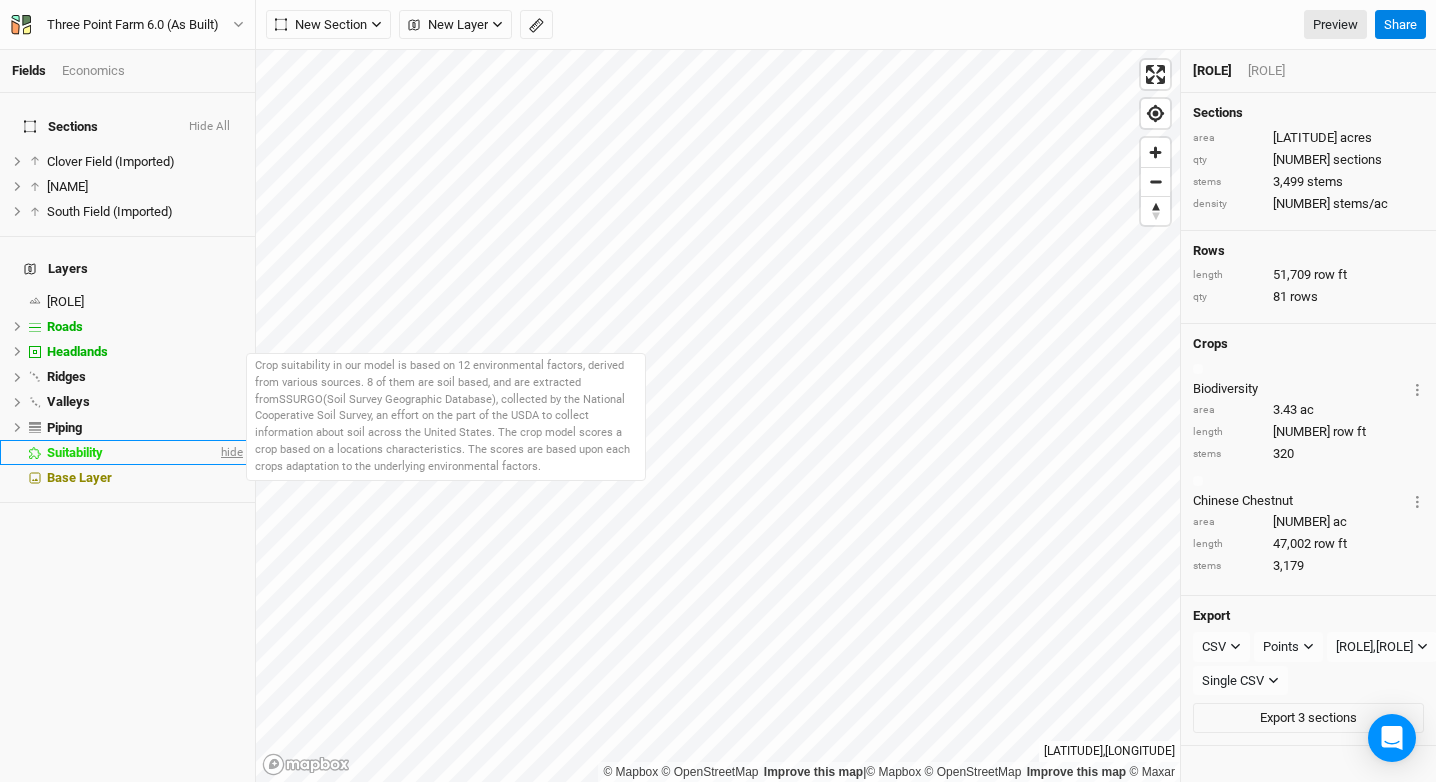 click on "hide" at bounding box center (230, 452) 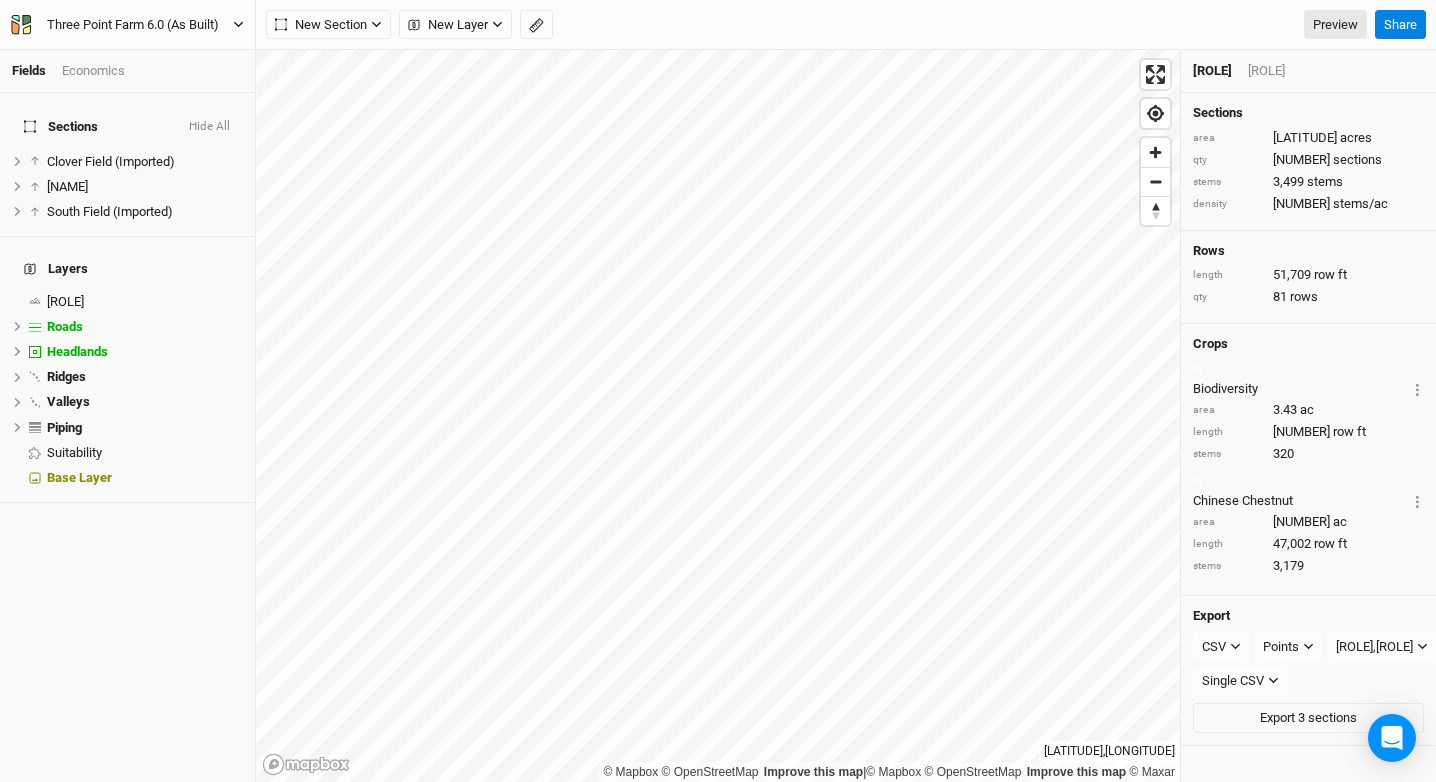 click on "Three Point Farm 6.0 (As Built)" at bounding box center [133, 25] 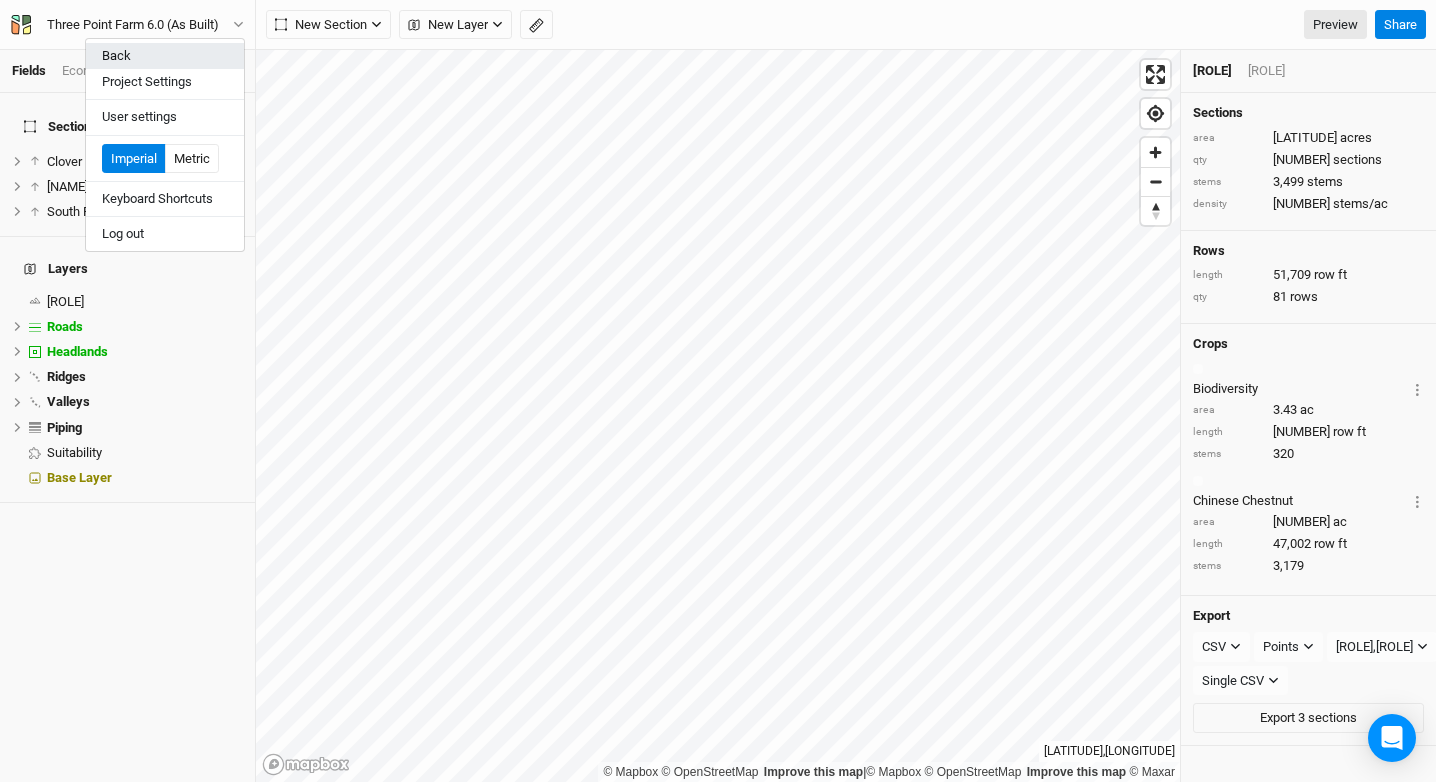 click on "Back" at bounding box center [165, 56] 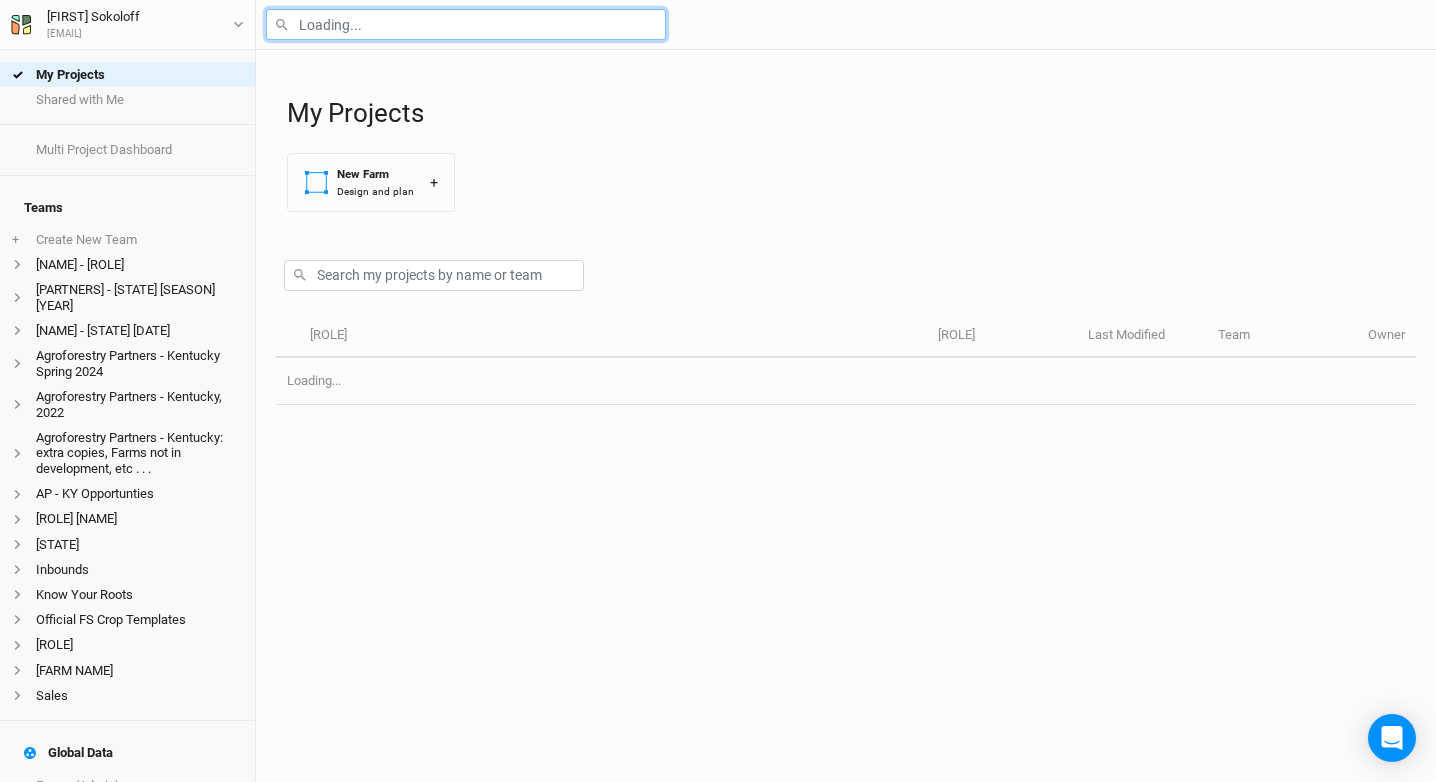 click at bounding box center (466, 24) 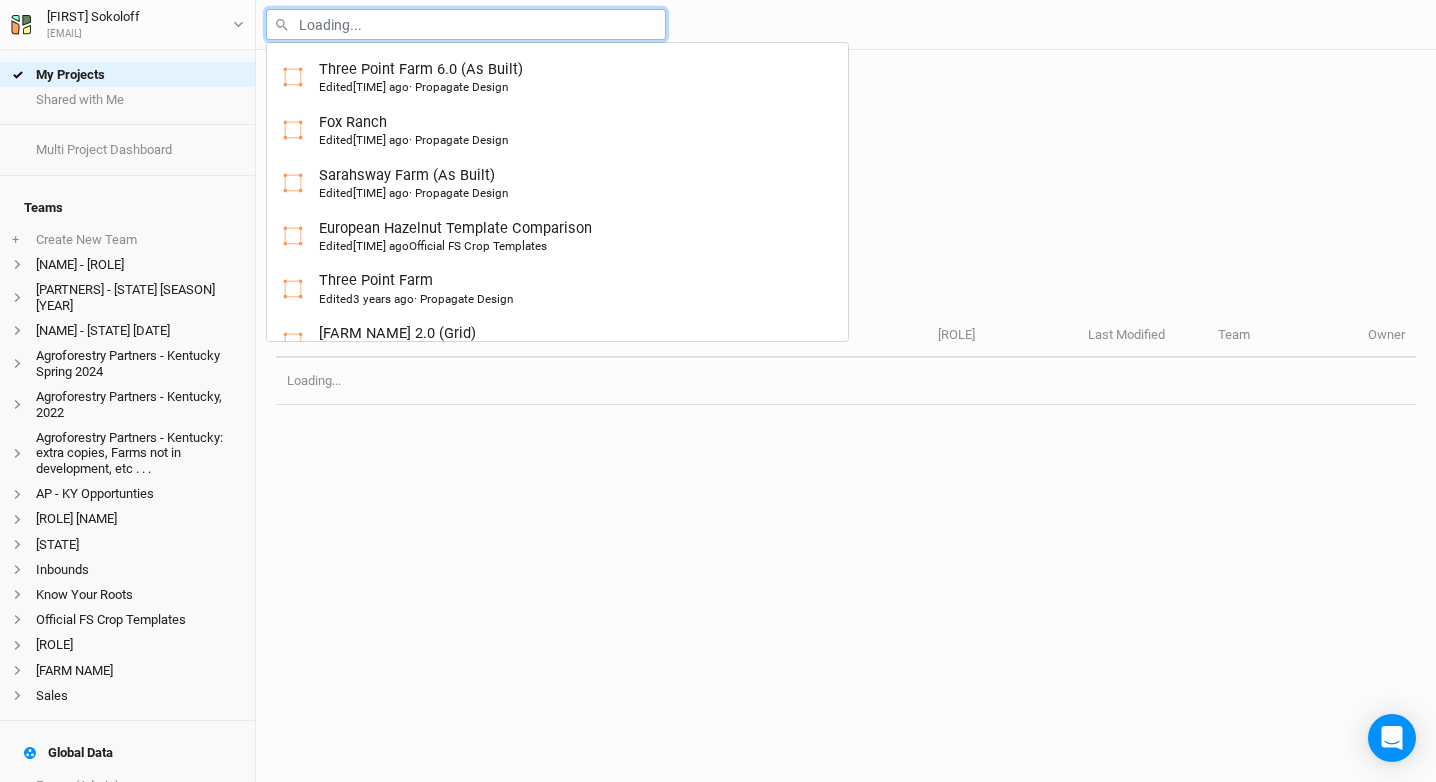 type on "t" 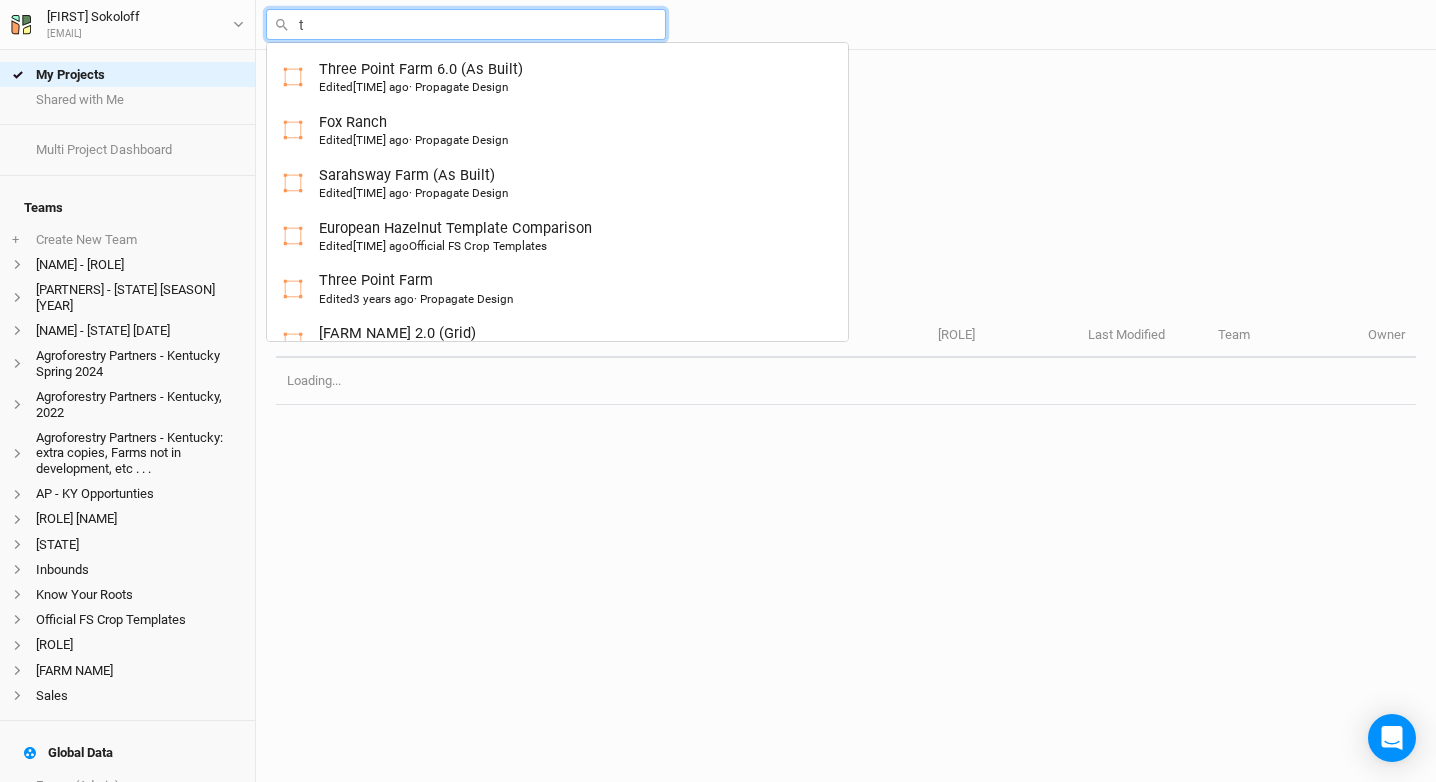 type on "[FARM NAME] 6.0 (As Built)" 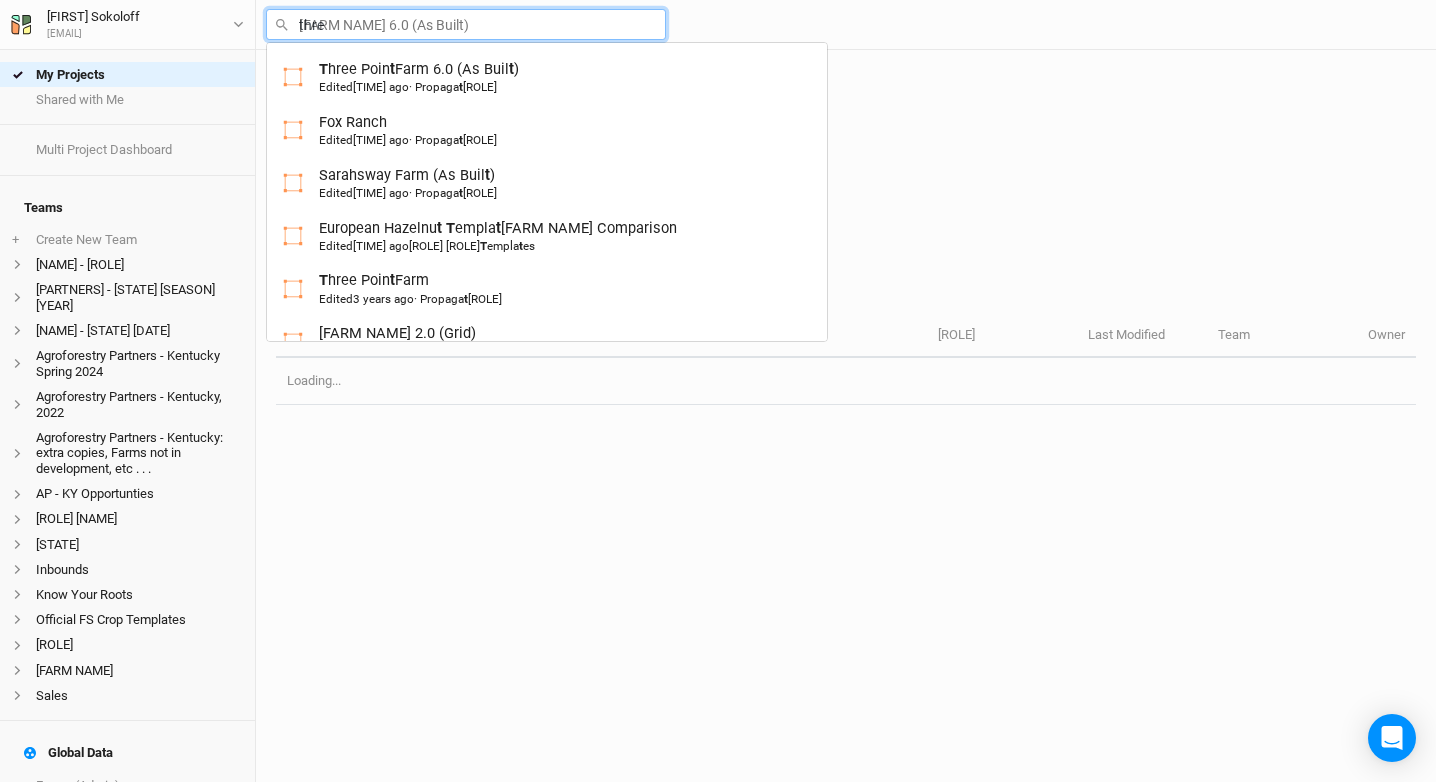 type on "three" 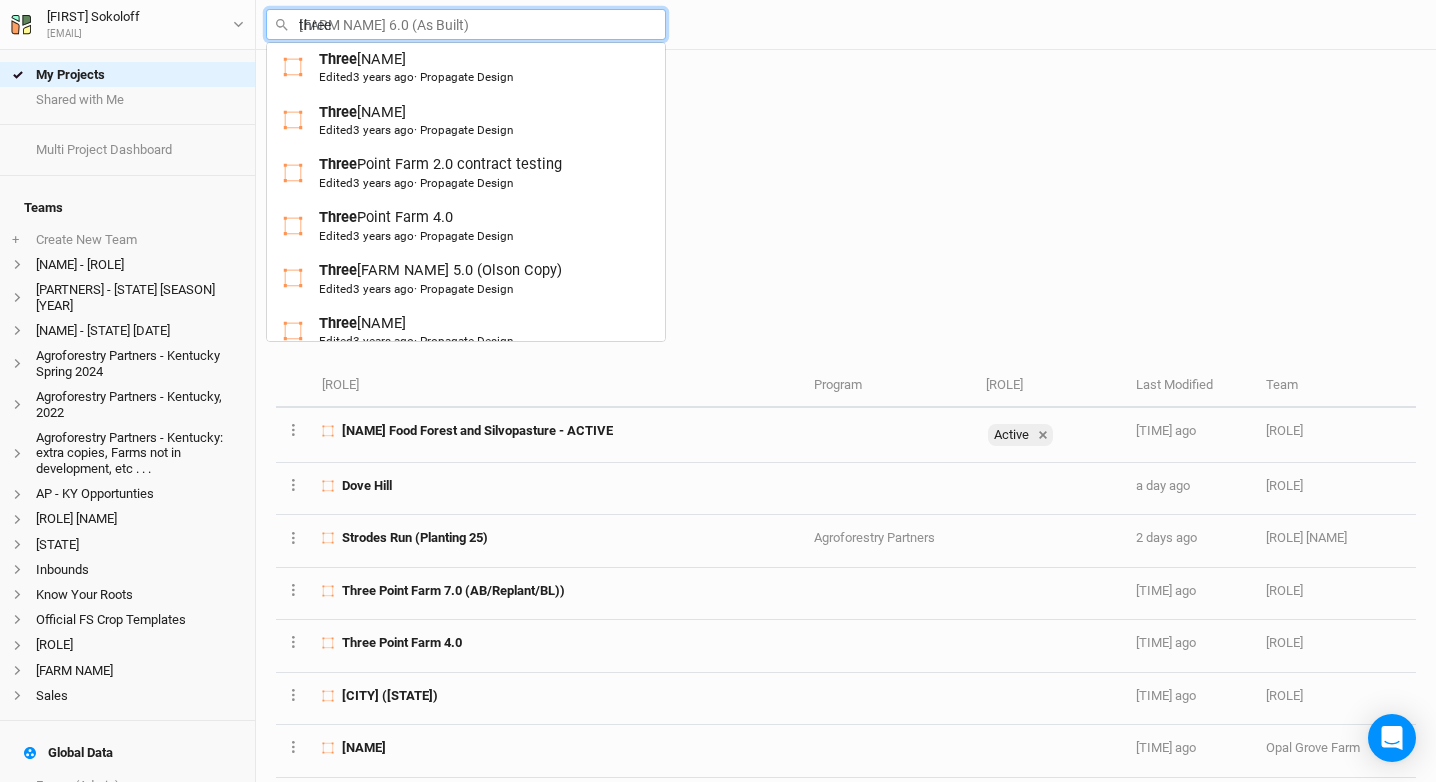 scroll, scrollTop: 194, scrollLeft: 0, axis: vertical 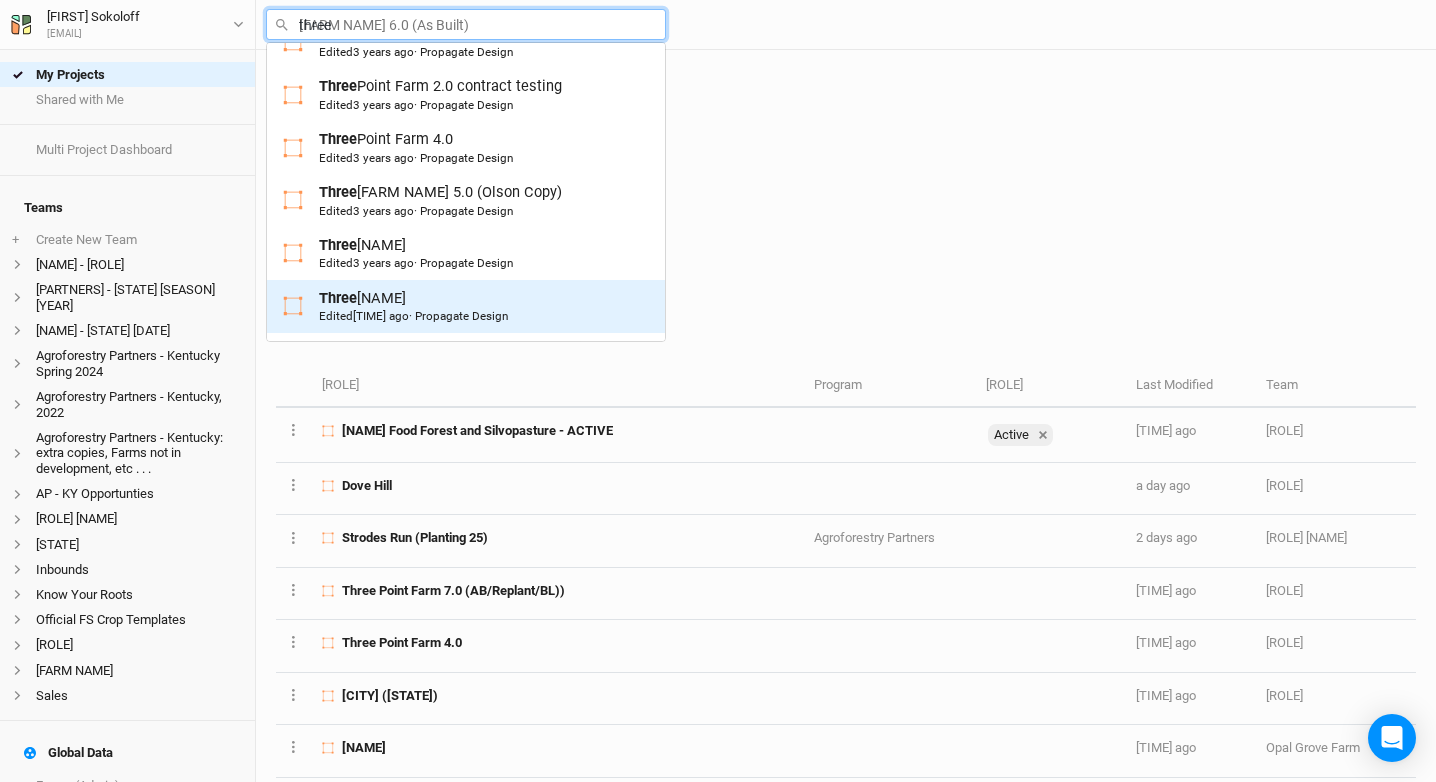 click on "Three Point Farm 7.0 (AB/Replant/BL)) Edited 7 days ago · Propagate Design" at bounding box center (466, 306) 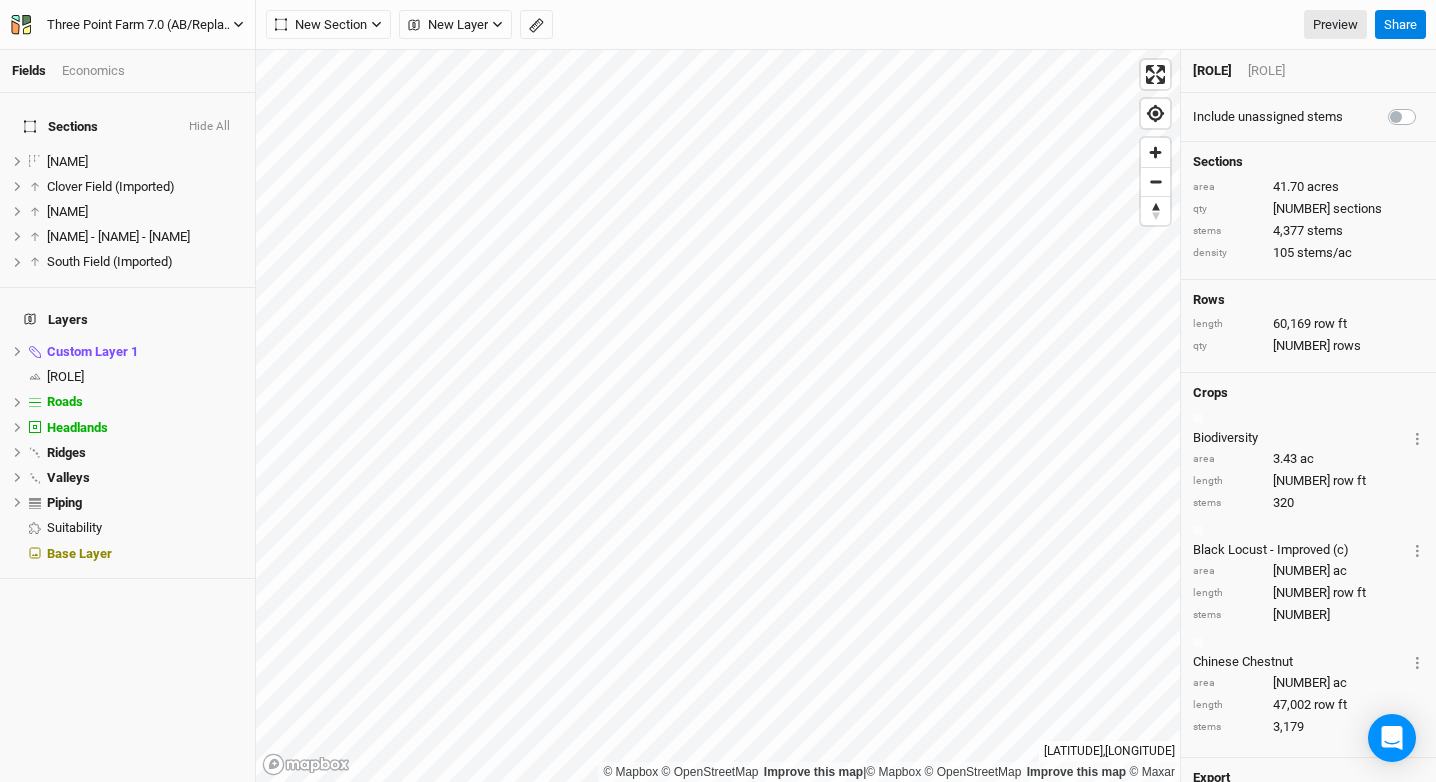 click on "Three Point Farm 7.0 (AB/Replant/BL))" at bounding box center (140, 25) 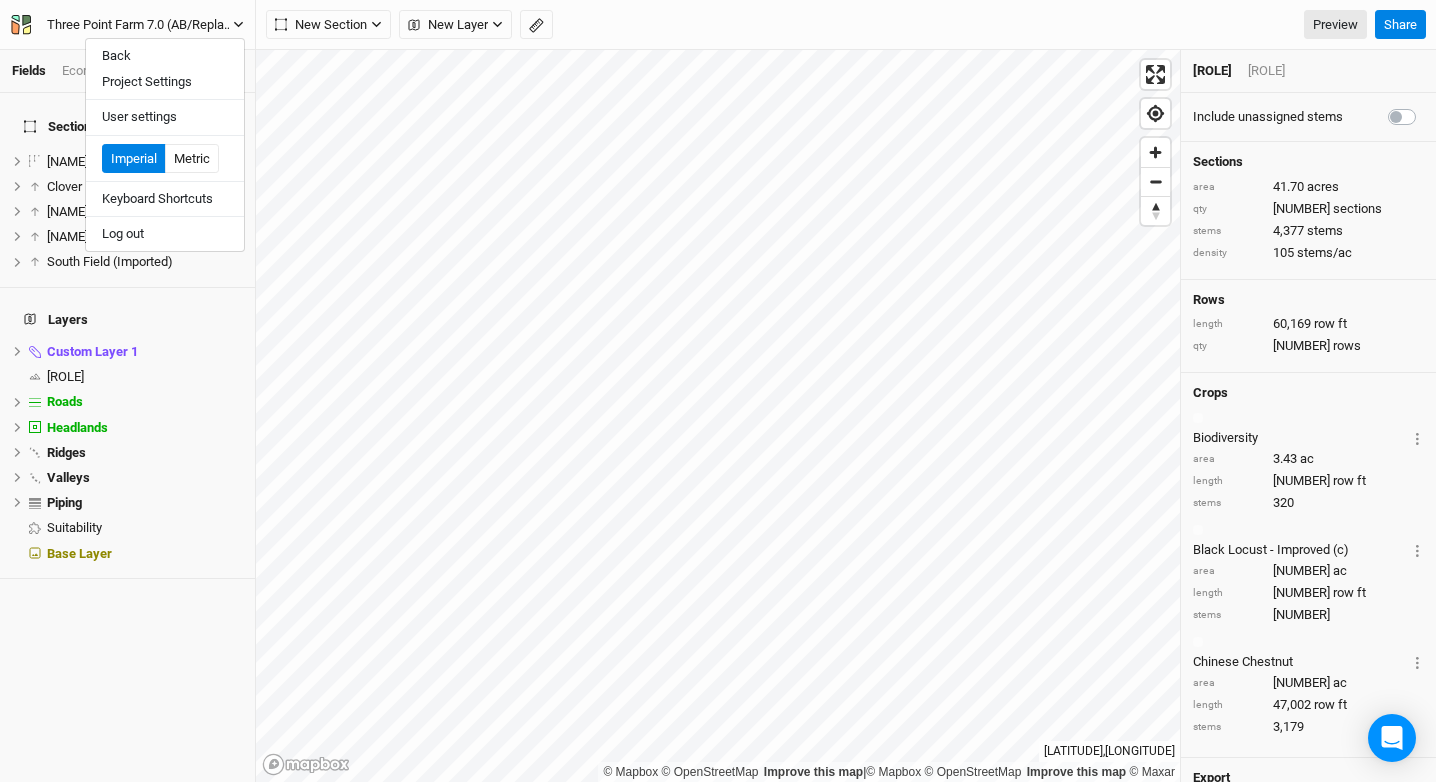 click on "Three Point Farm 7.0 (AB/Replant/BL))" at bounding box center [140, 25] 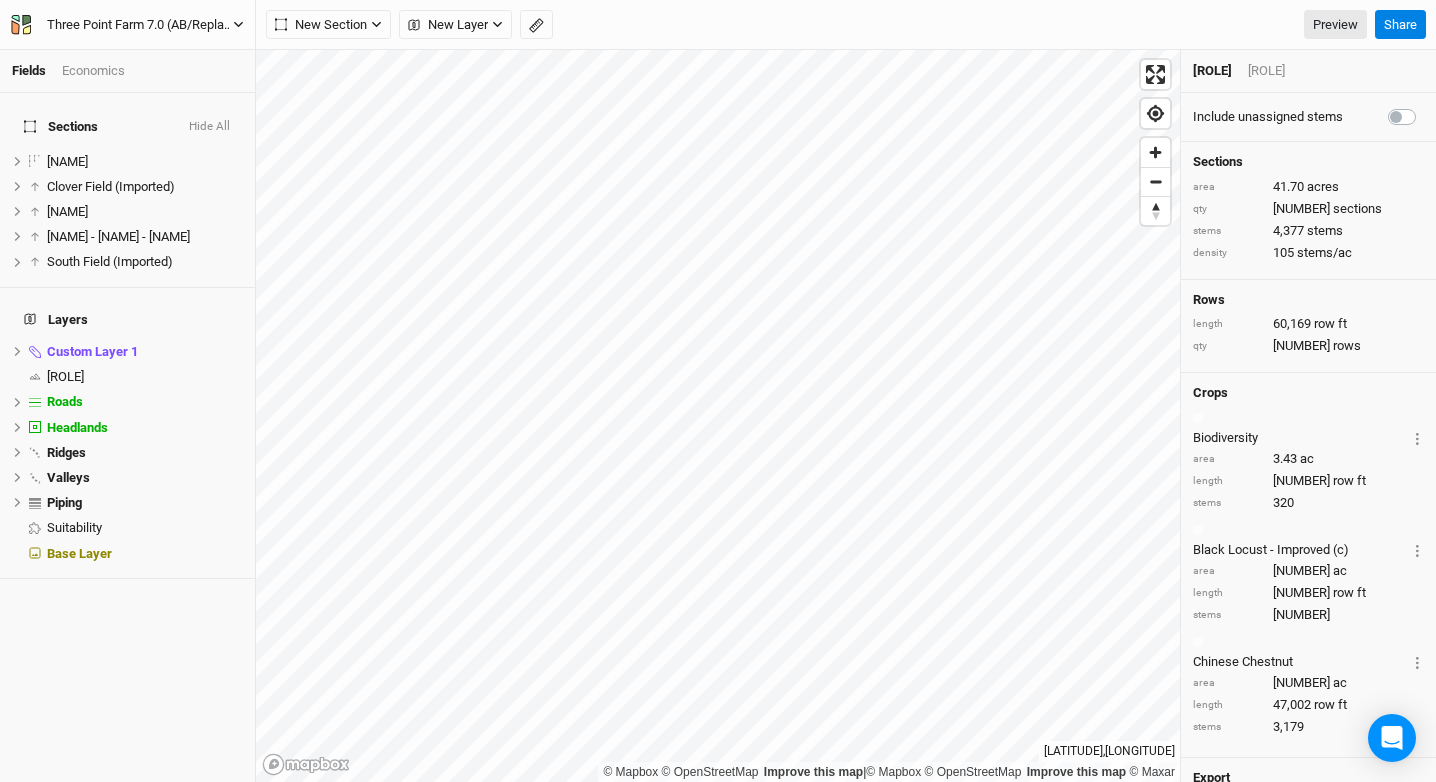 click on "Three Point Farm 7.0 (AB/Replant/BL))" at bounding box center [127, 25] 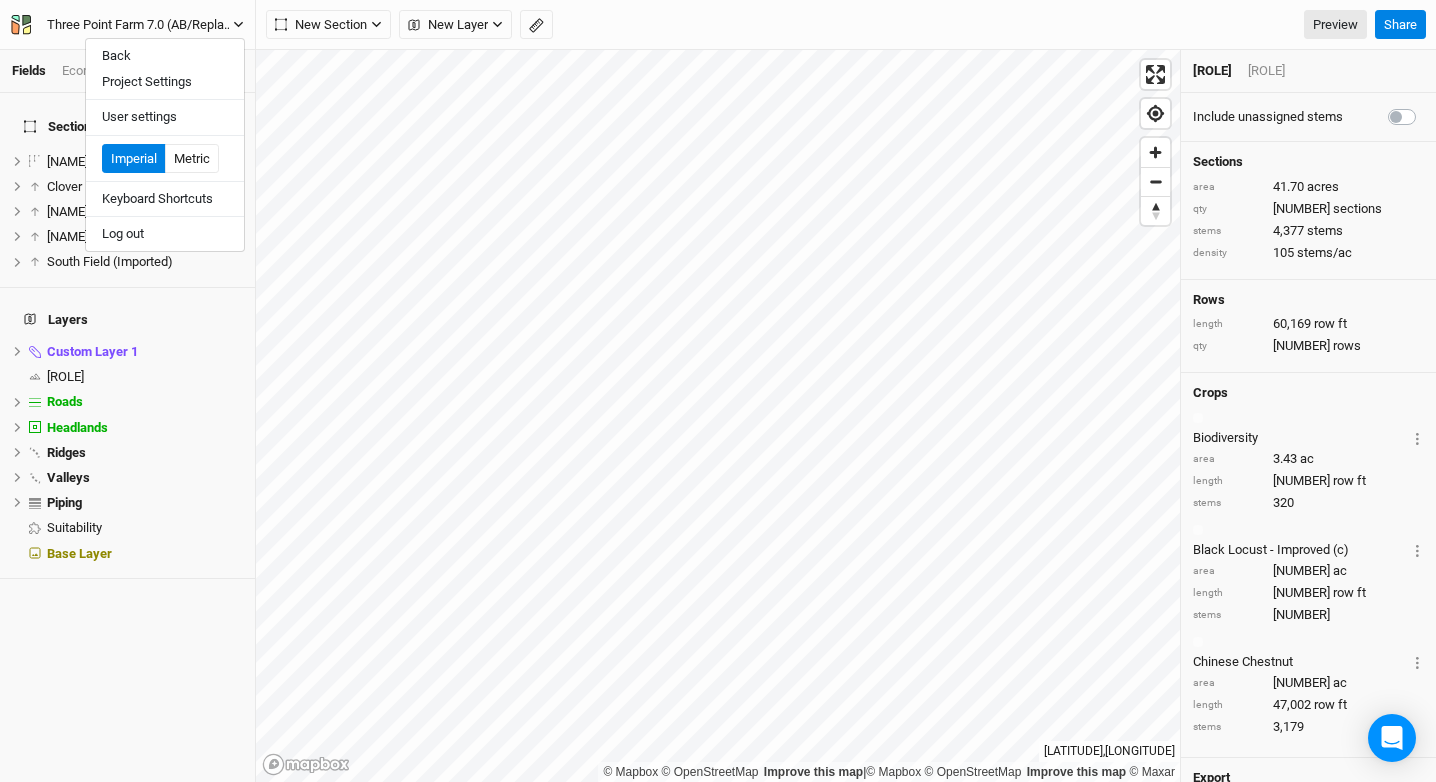 click on "Three Point Farm 7.0 (AB/Replant/BL))" at bounding box center [127, 25] 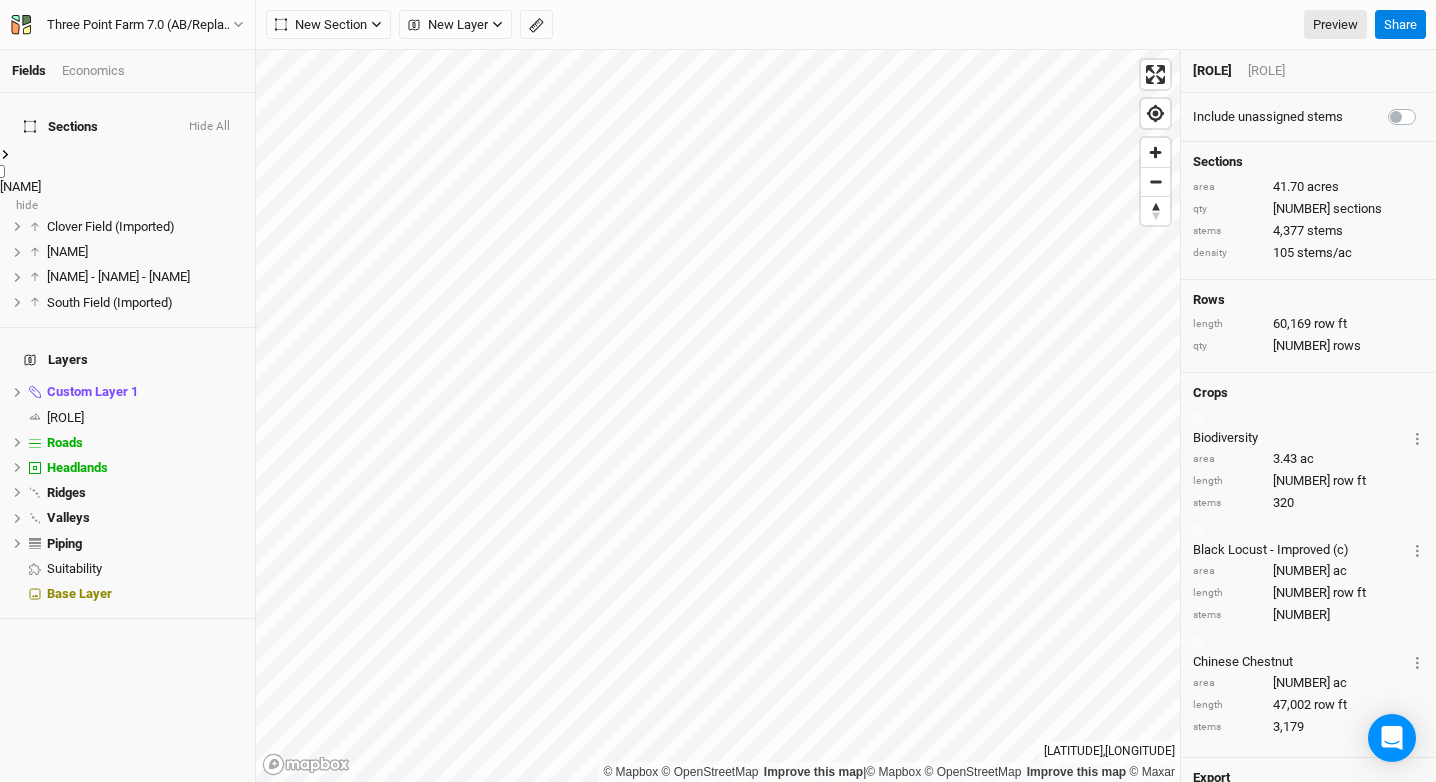 click on "[NAME]" at bounding box center (20, 186) 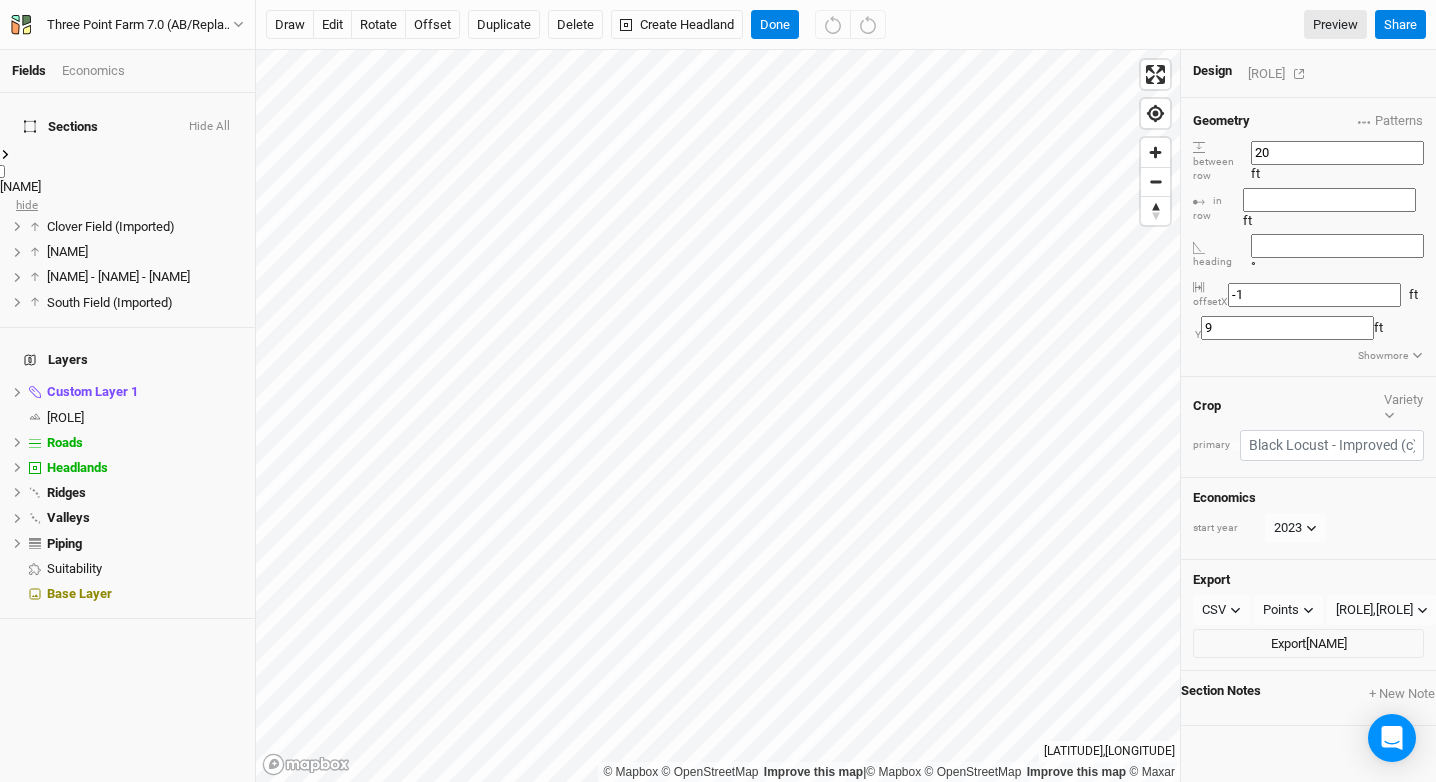 click on "hide" at bounding box center [27, 204] 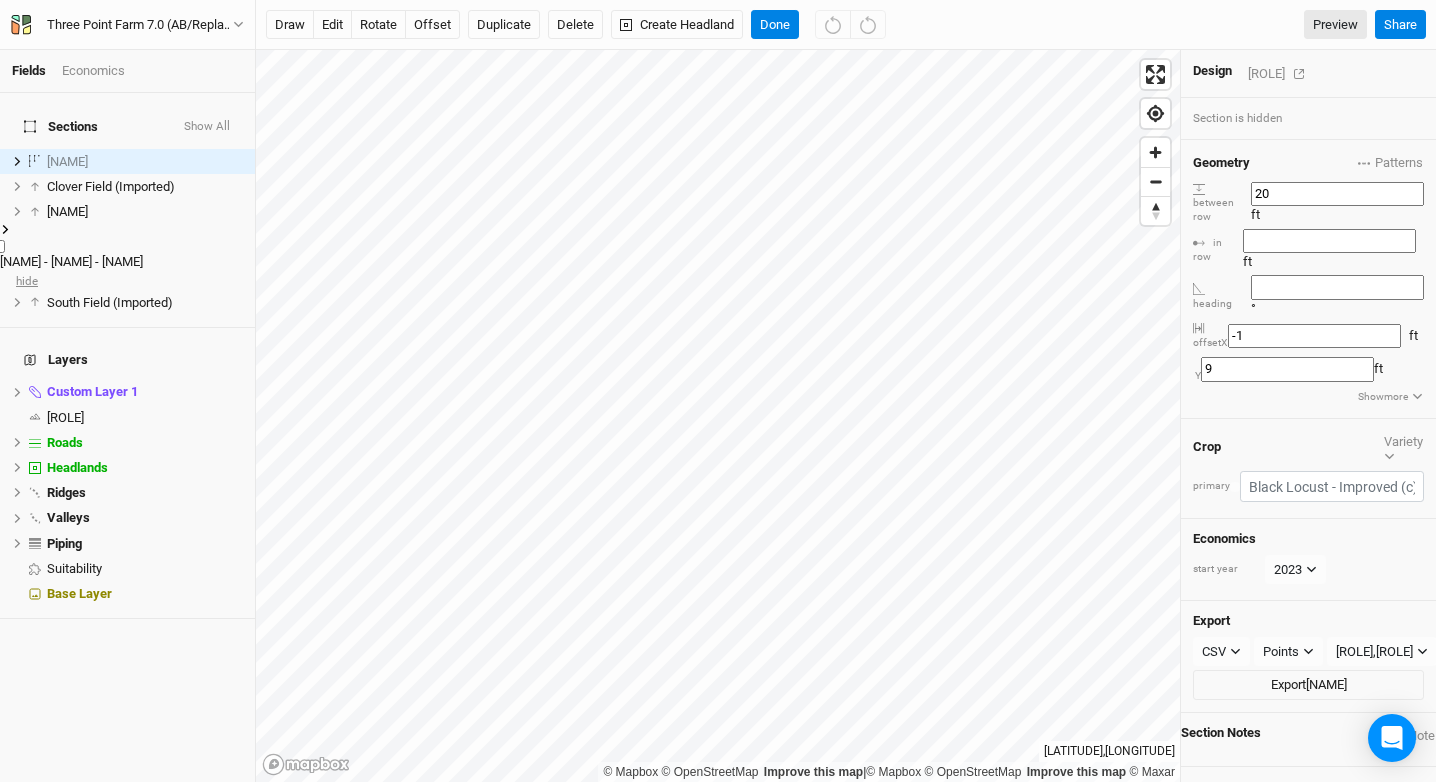 click on "hide" at bounding box center [27, 280] 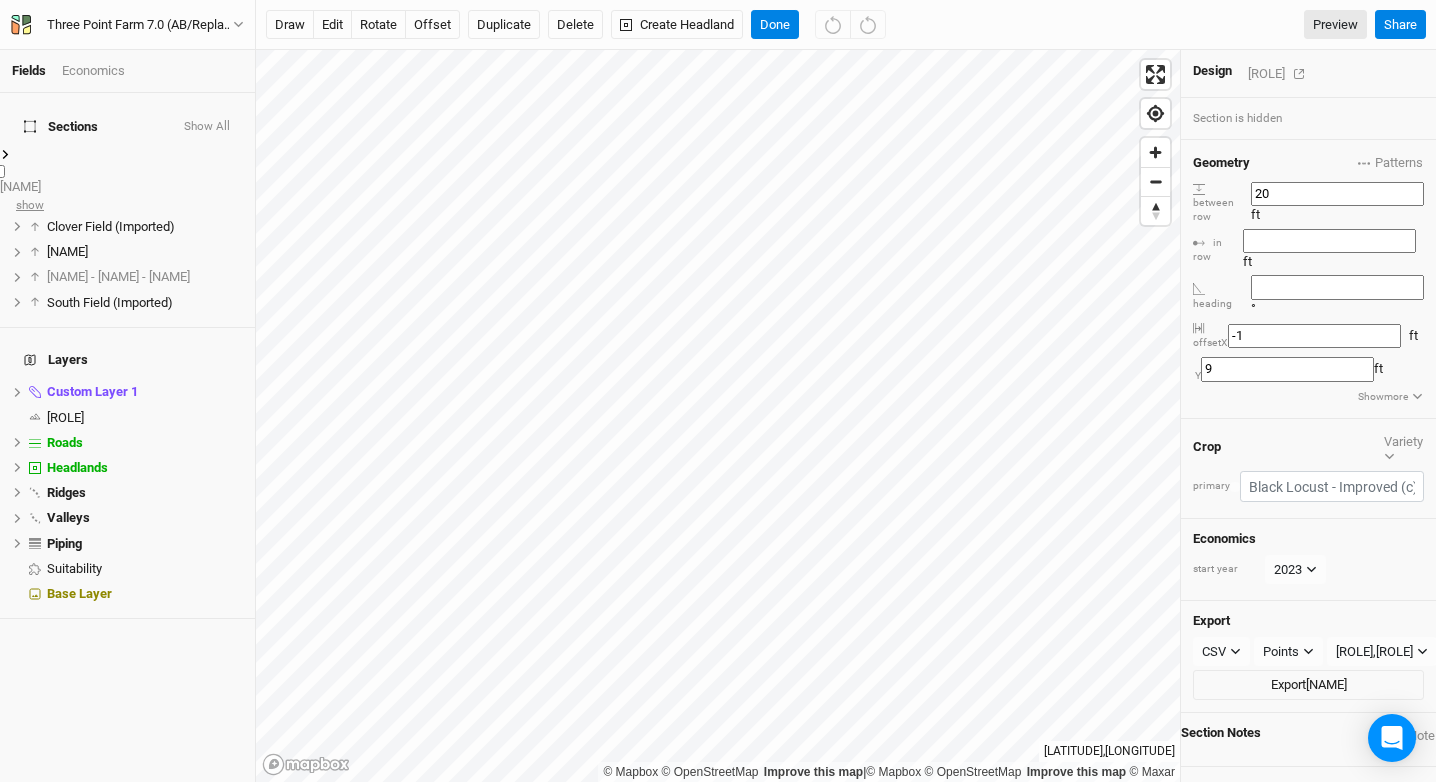 click on "show" at bounding box center [30, 204] 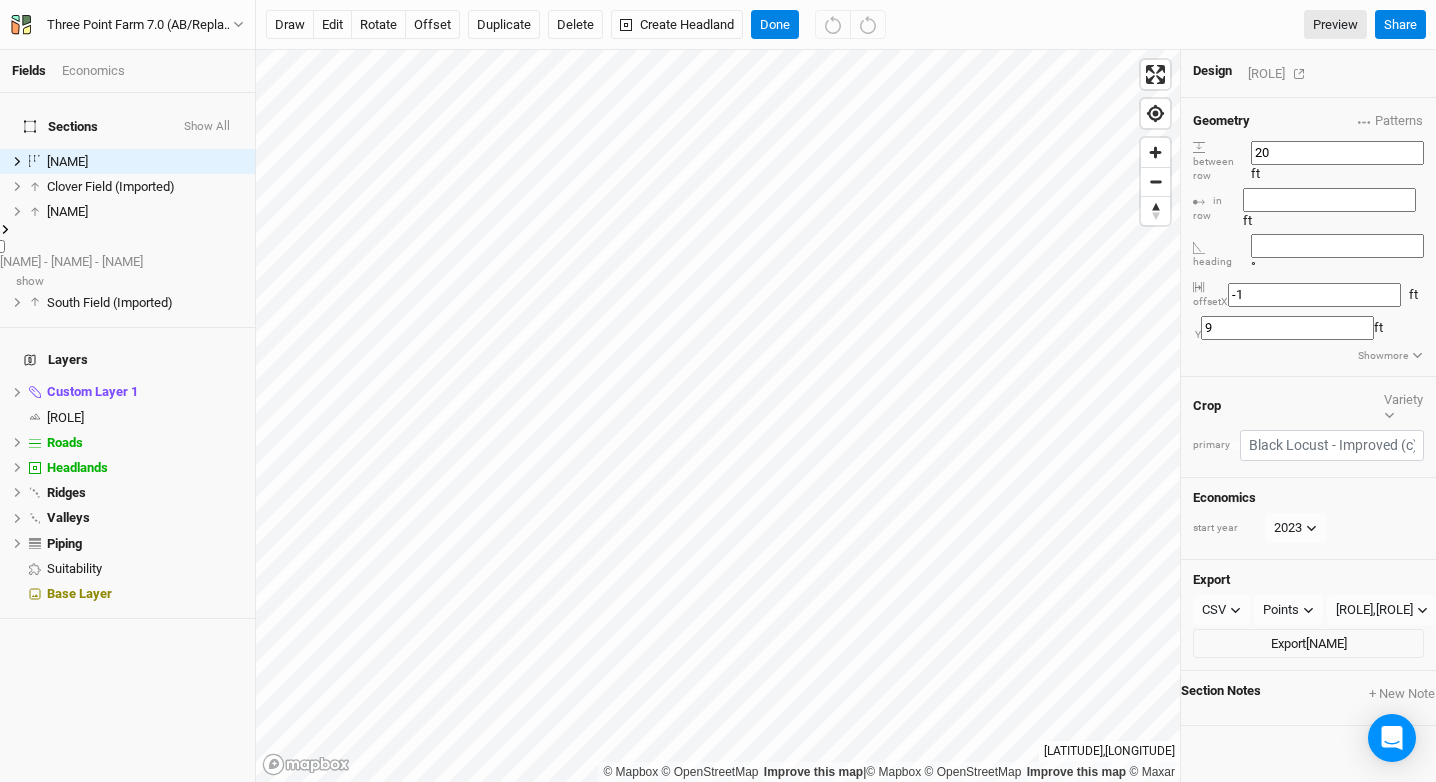 click on "[NAME] - [NAME] - [NAME]" at bounding box center (71, 261) 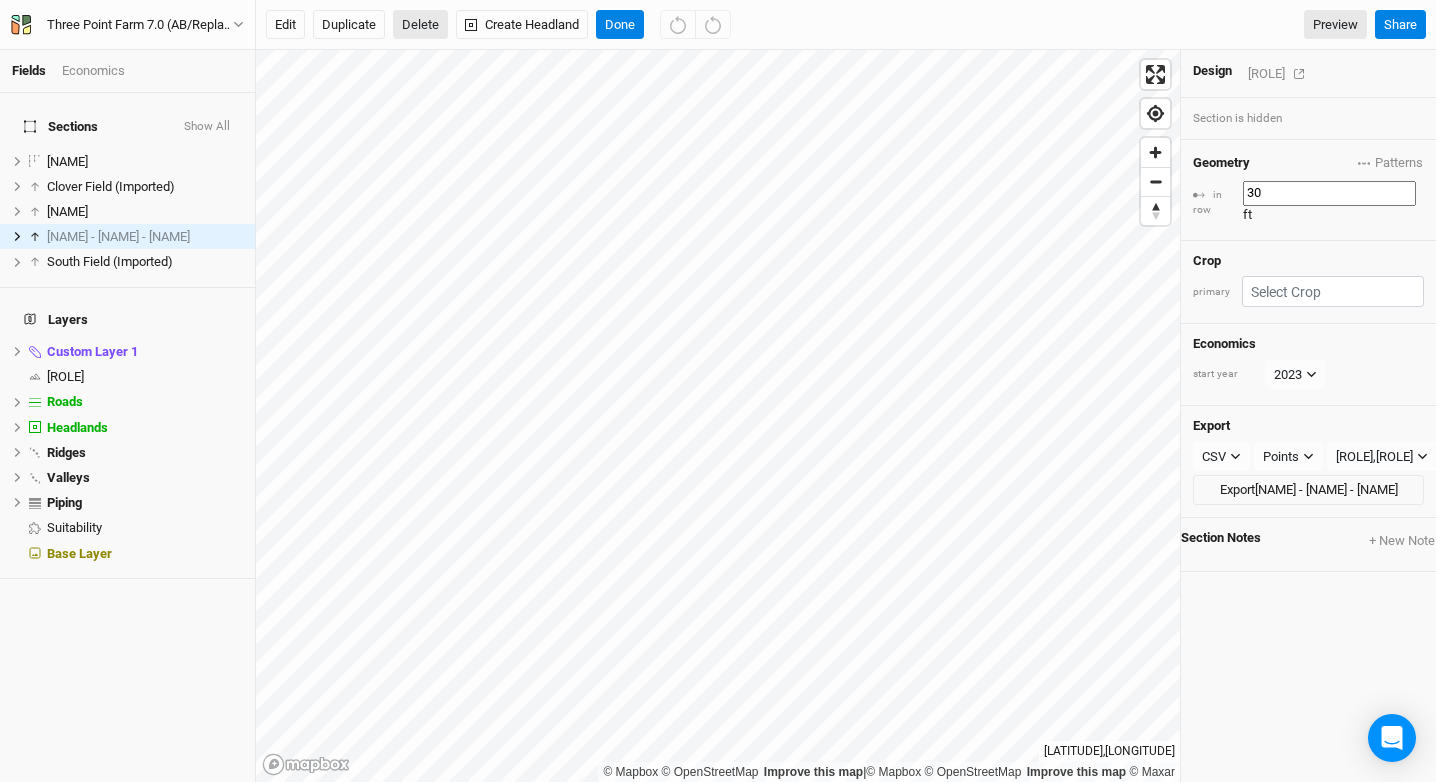 click on "Delete" at bounding box center (420, 25) 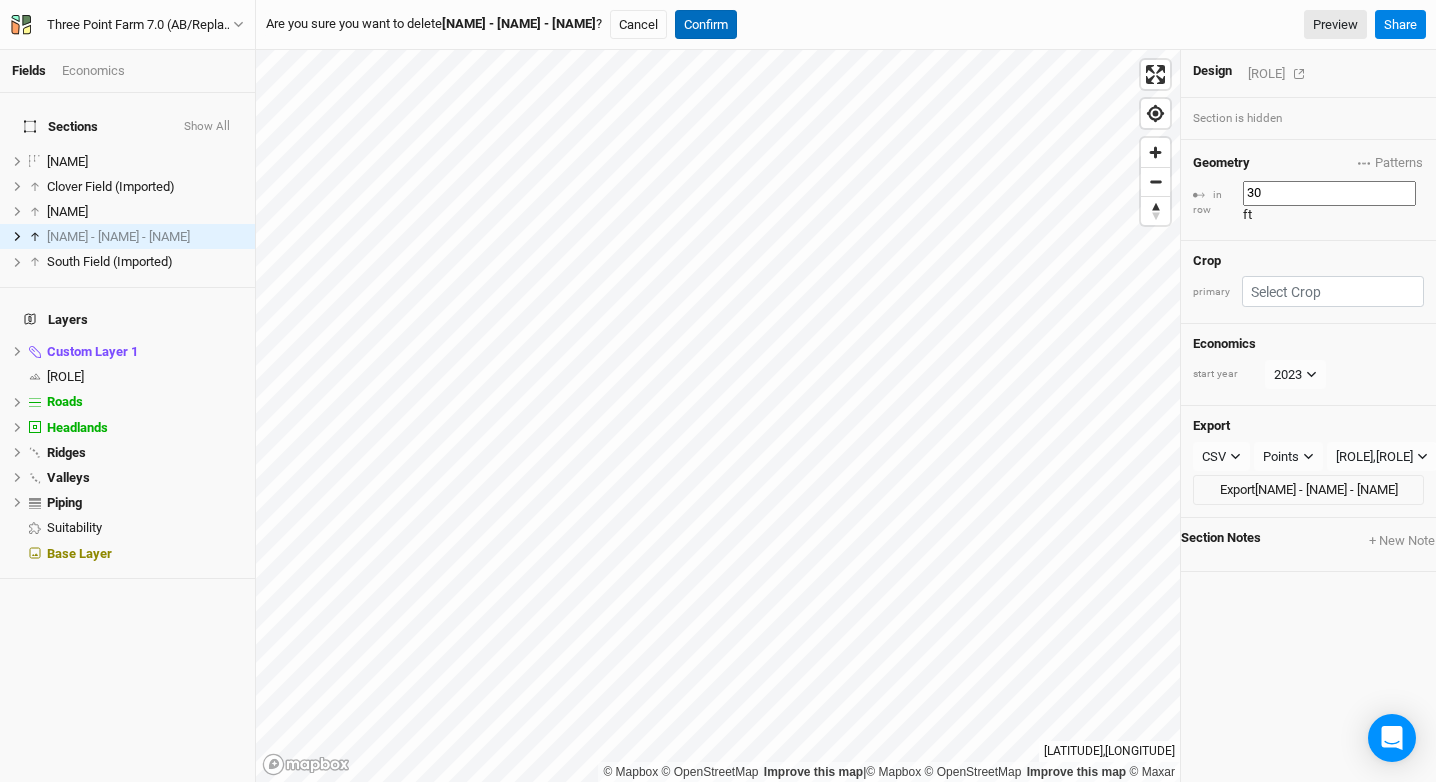 click on "Confirm" at bounding box center [706, 25] 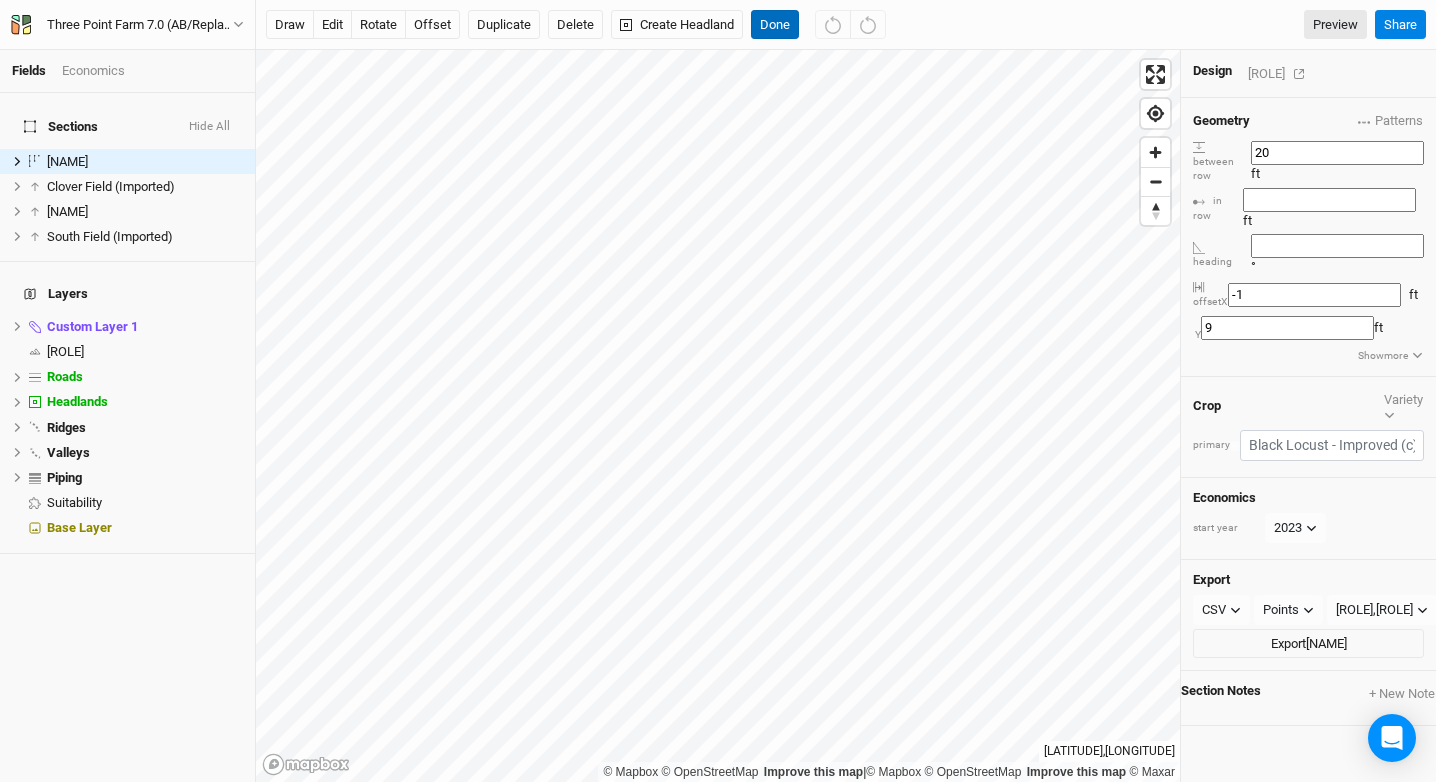 click on "Done" at bounding box center [775, 25] 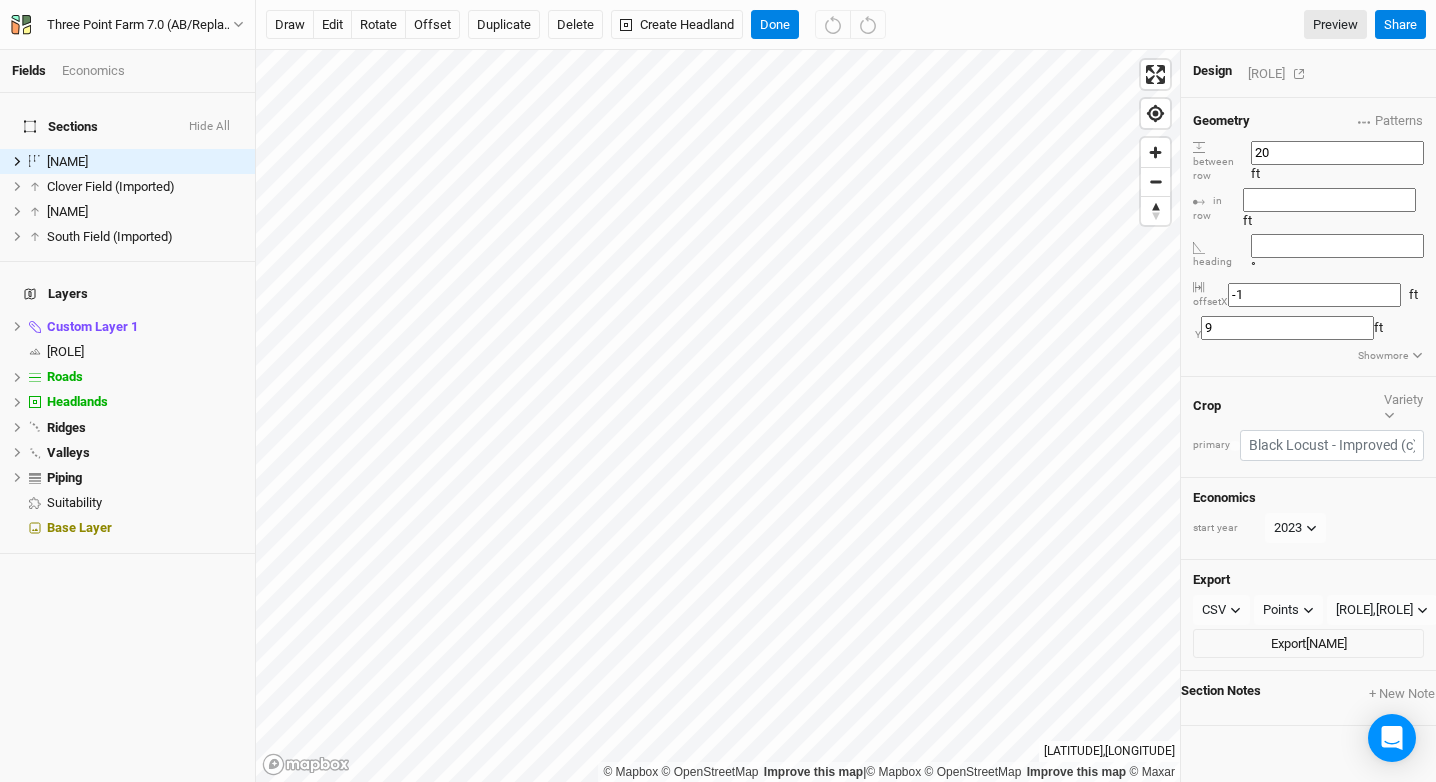 click on "[ROLE]" at bounding box center (1280, 73) 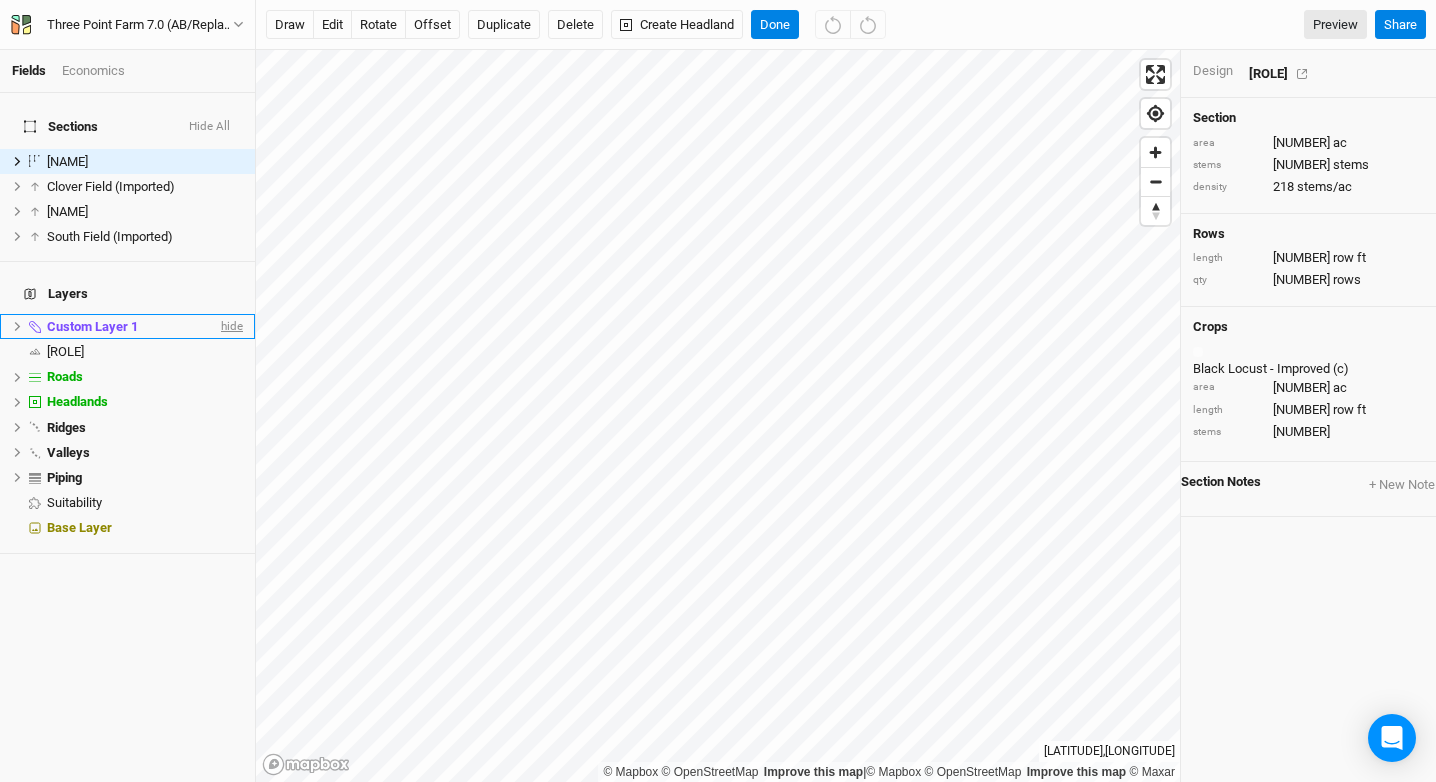 click on "hide" at bounding box center [230, 326] 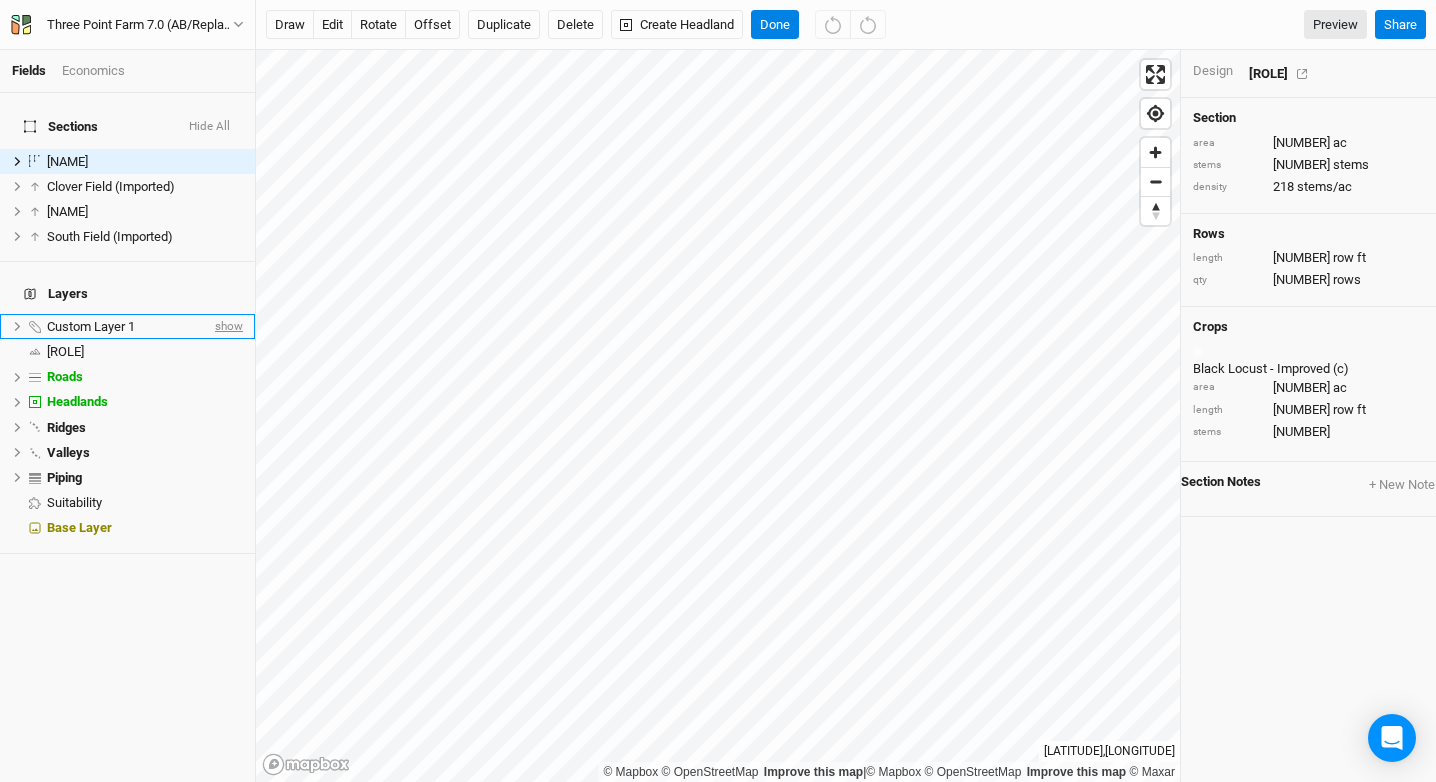 click on "show" at bounding box center [227, 326] 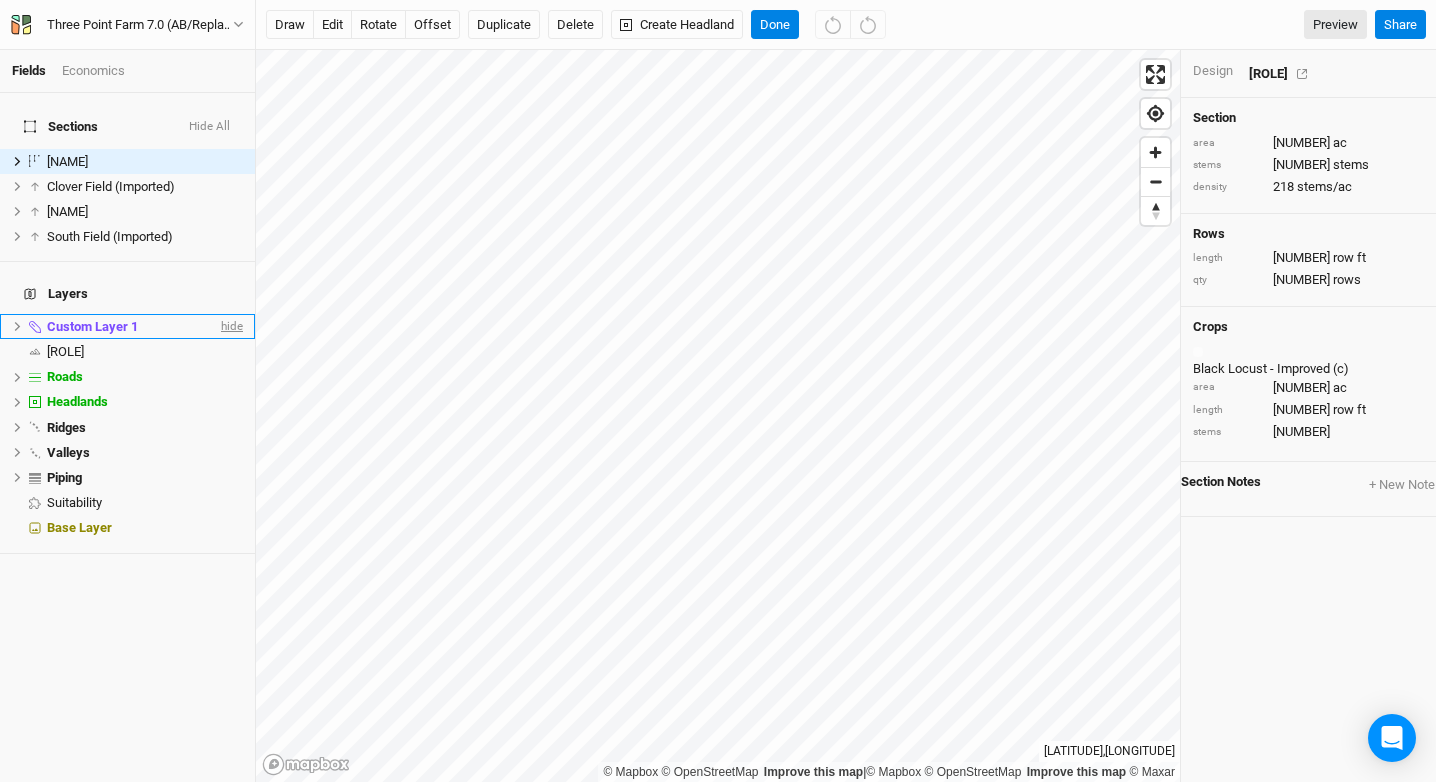 click on "hide" at bounding box center [230, 326] 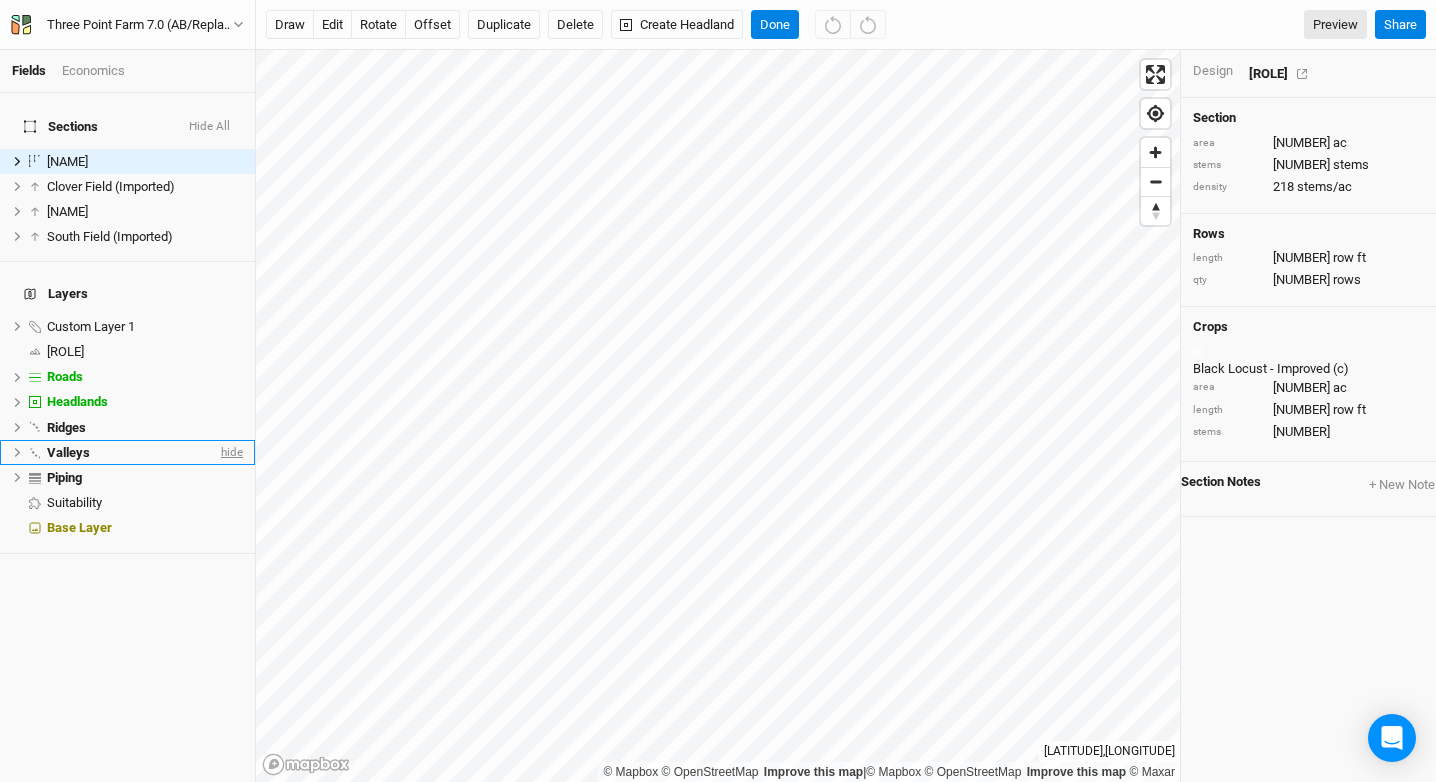 click on "hide" at bounding box center (230, 452) 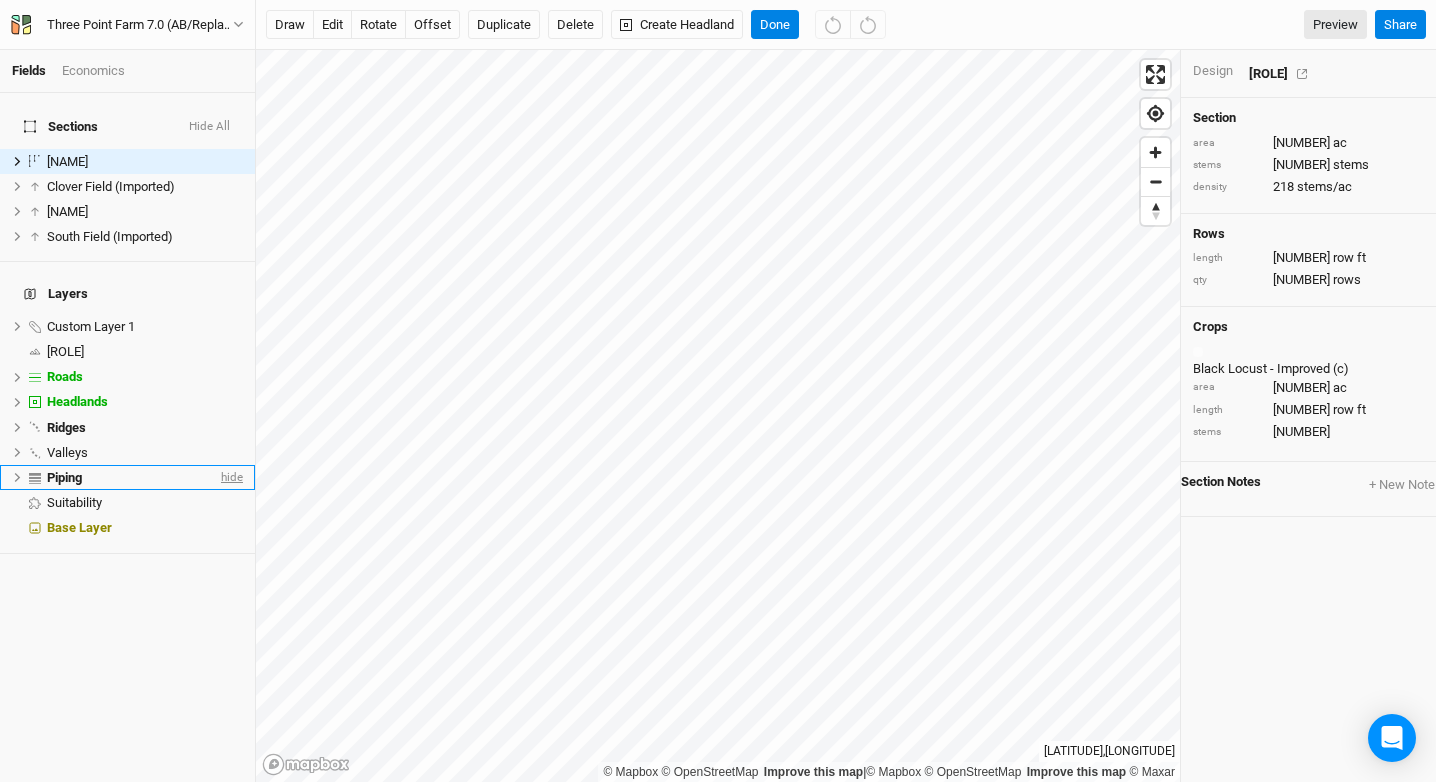click on "hide" at bounding box center [230, 477] 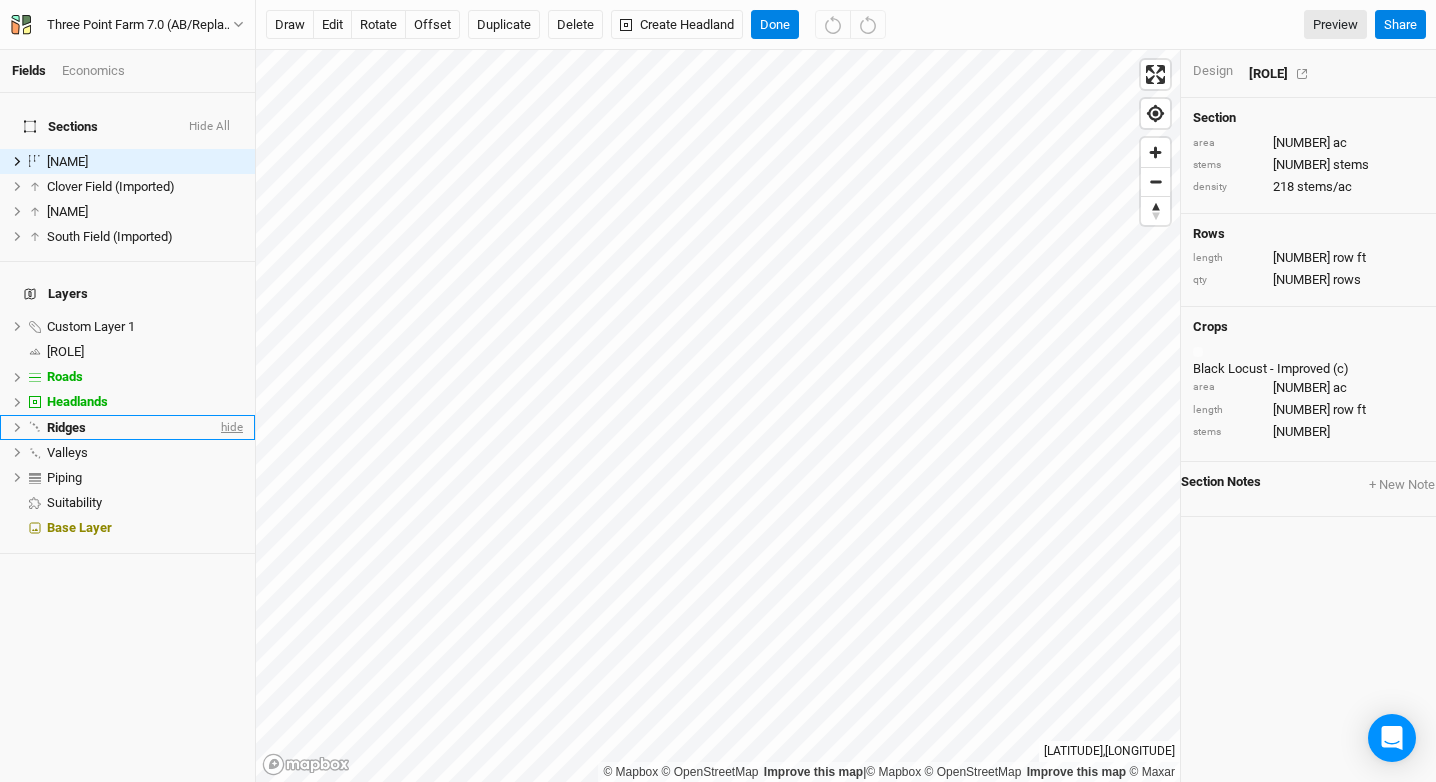 click on "hide" at bounding box center (230, 427) 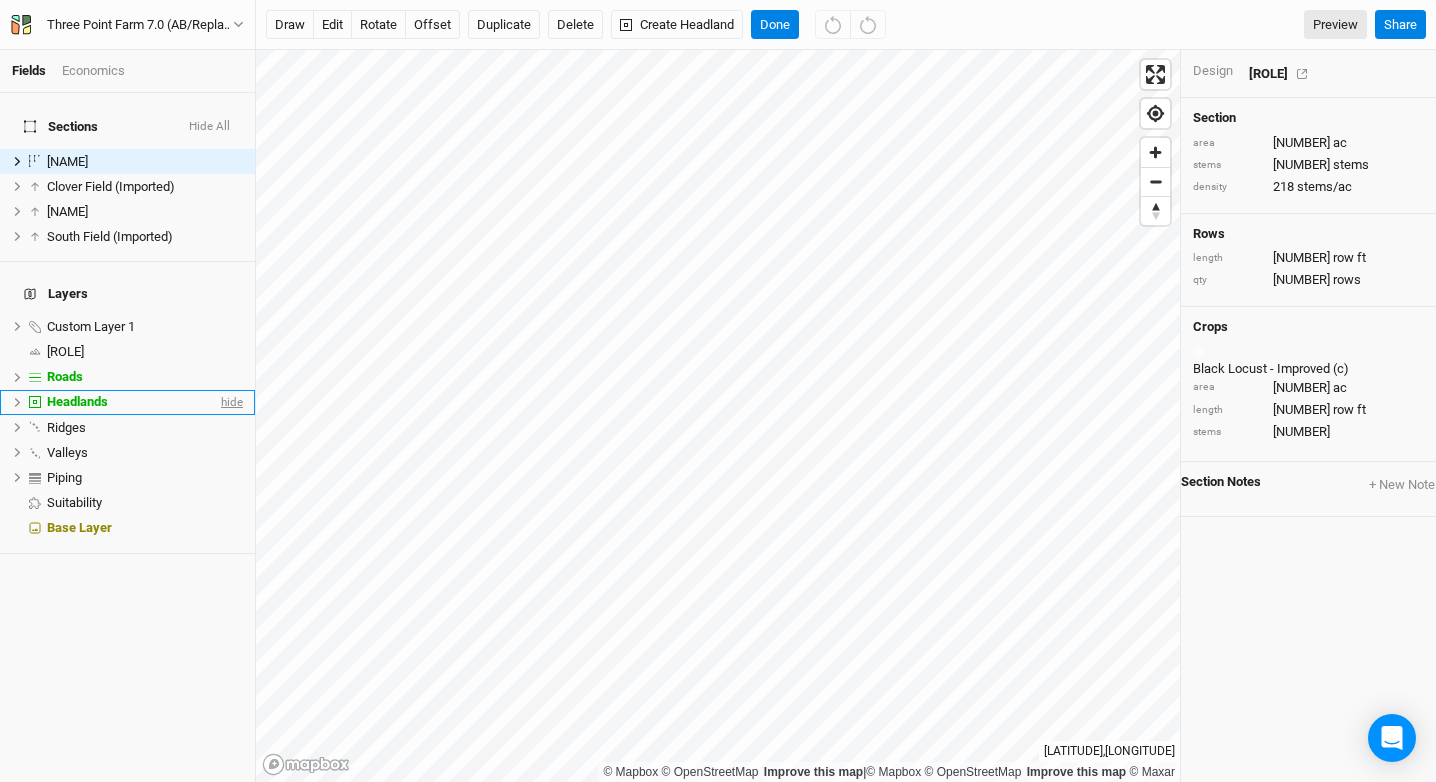 click on "hide" at bounding box center (230, 402) 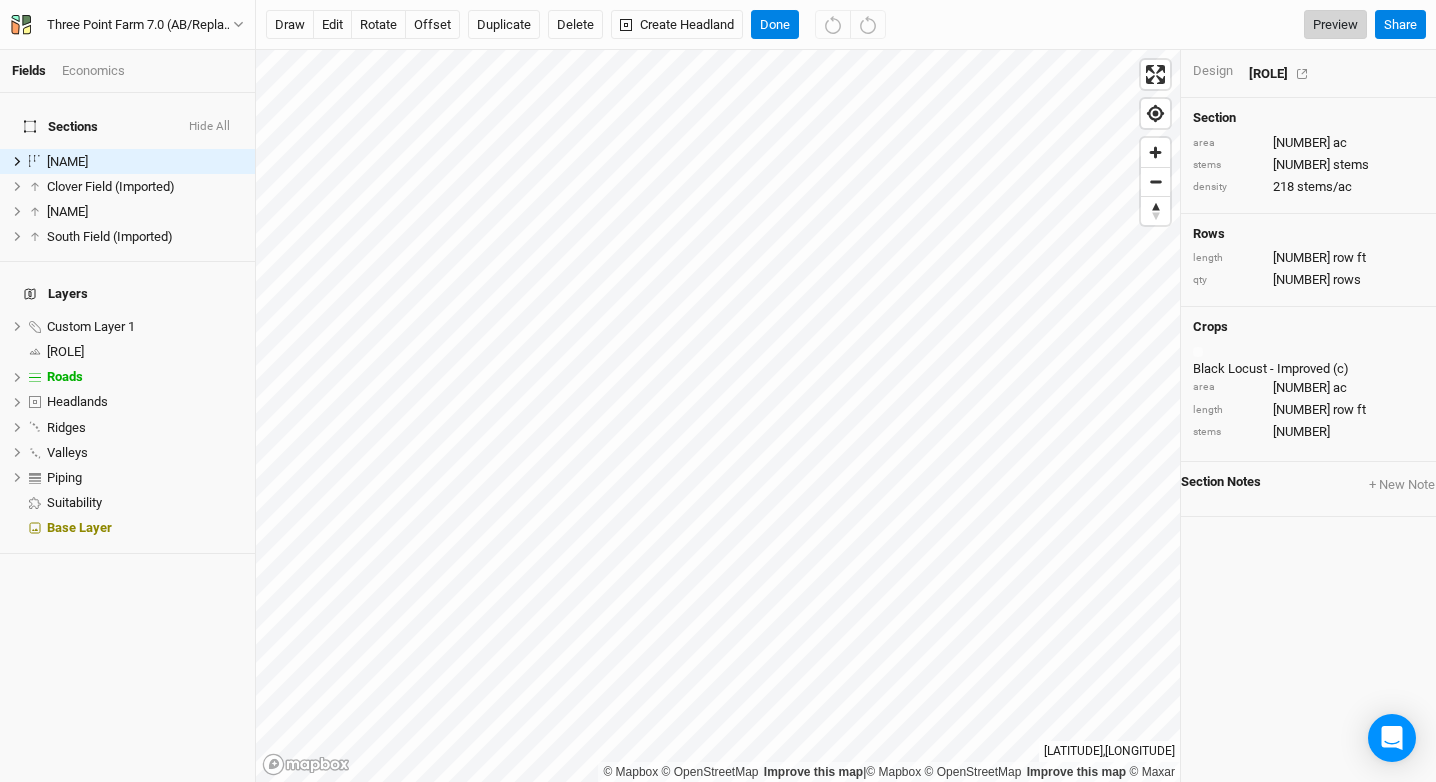 click on "Preview" at bounding box center (1335, 25) 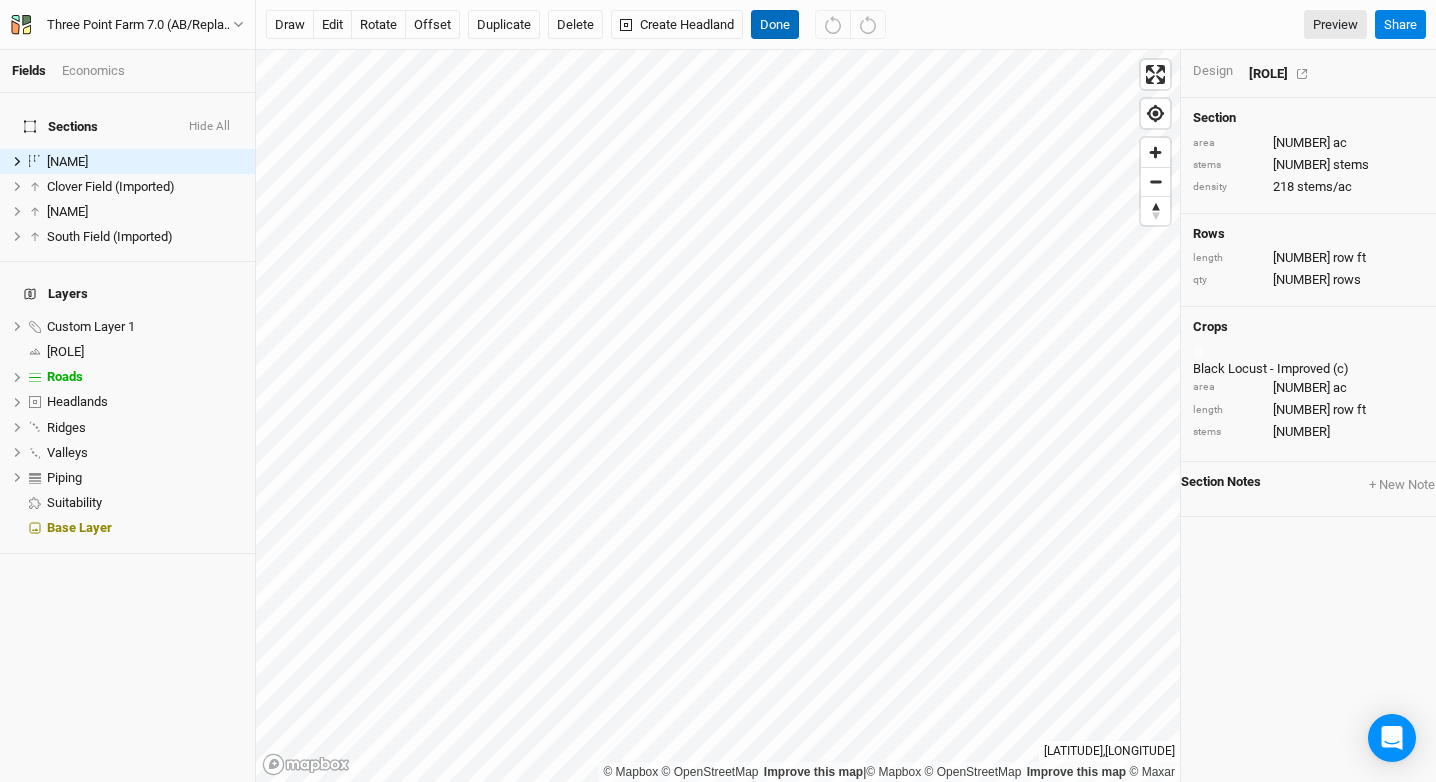click on "Done" at bounding box center [775, 25] 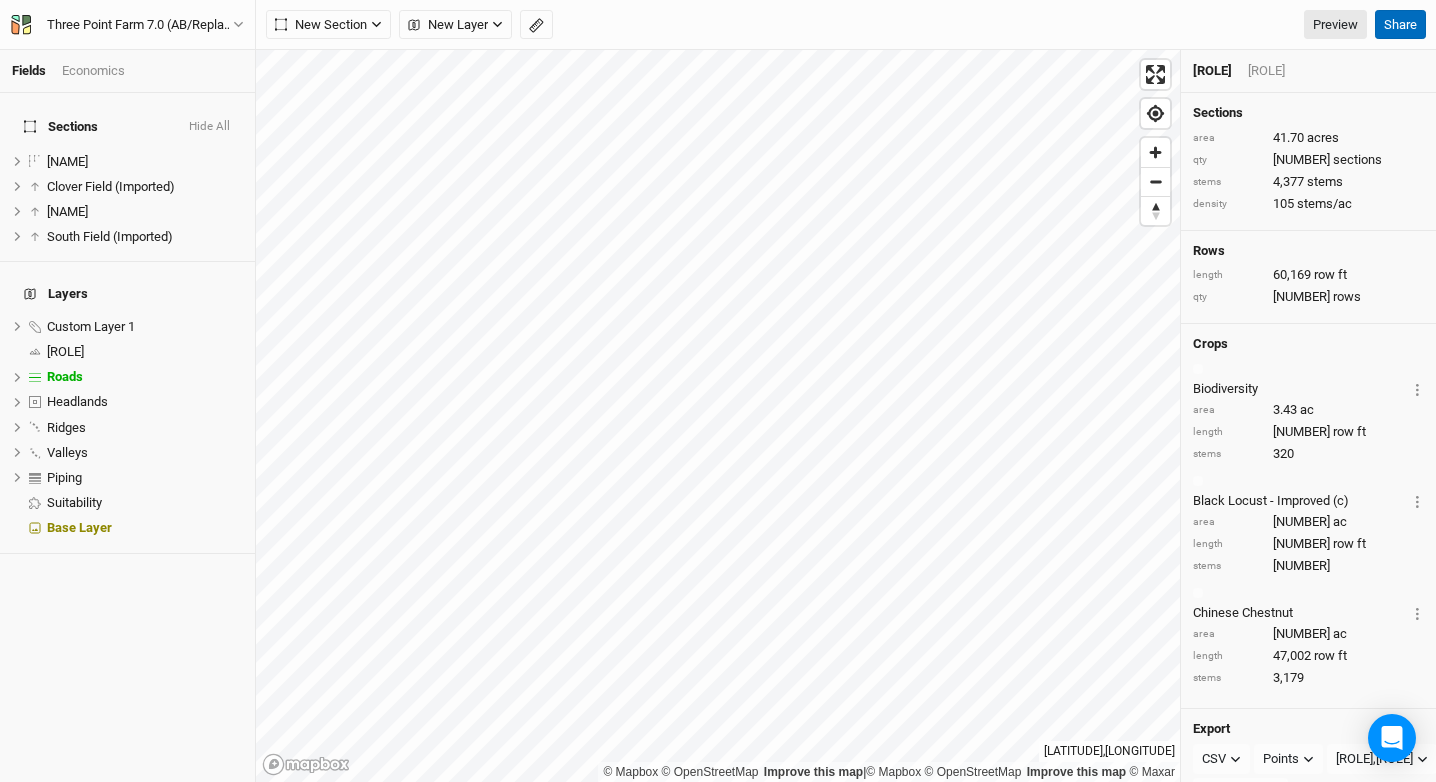 click on "Share" at bounding box center [1400, 25] 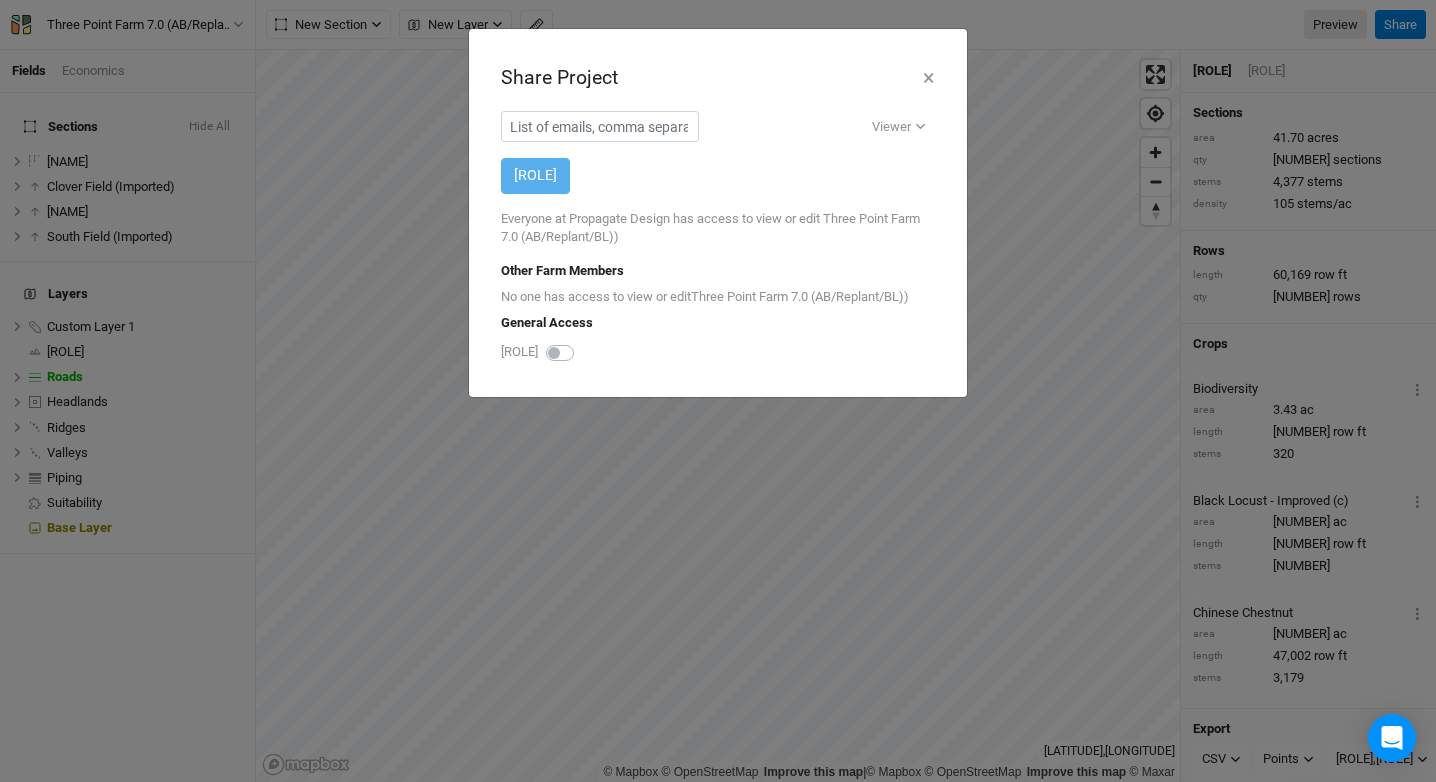 click at bounding box center (582, 341) 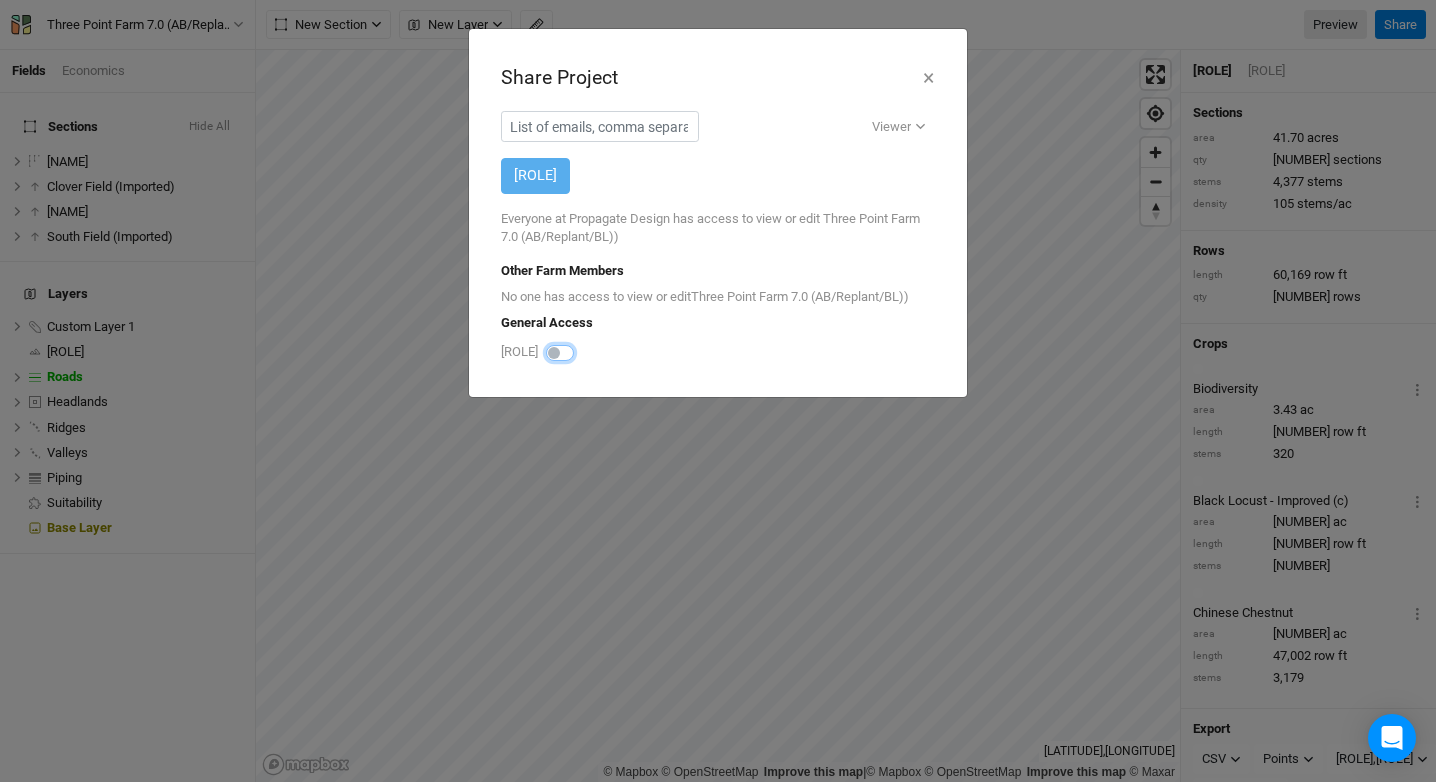 click at bounding box center [554, 351] 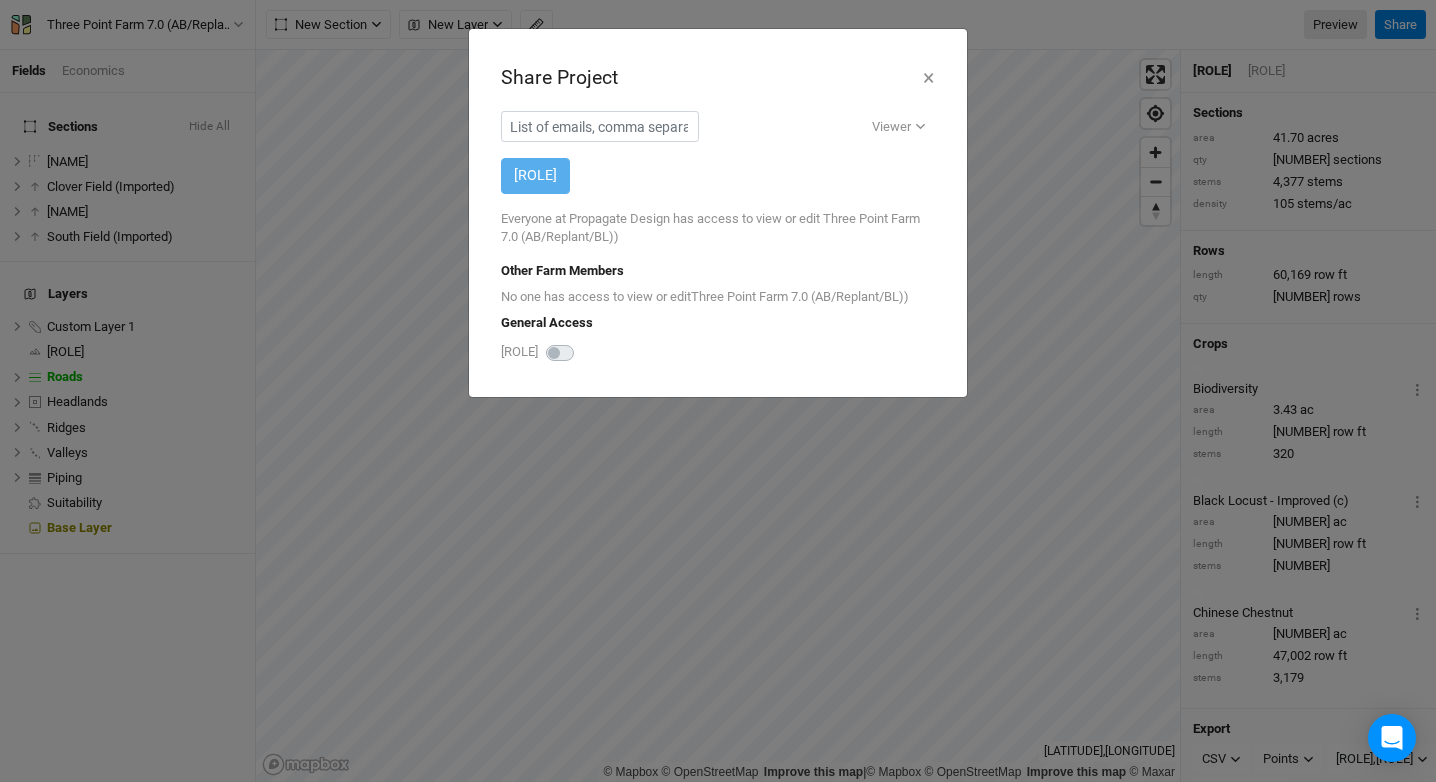 checkbox on "true" 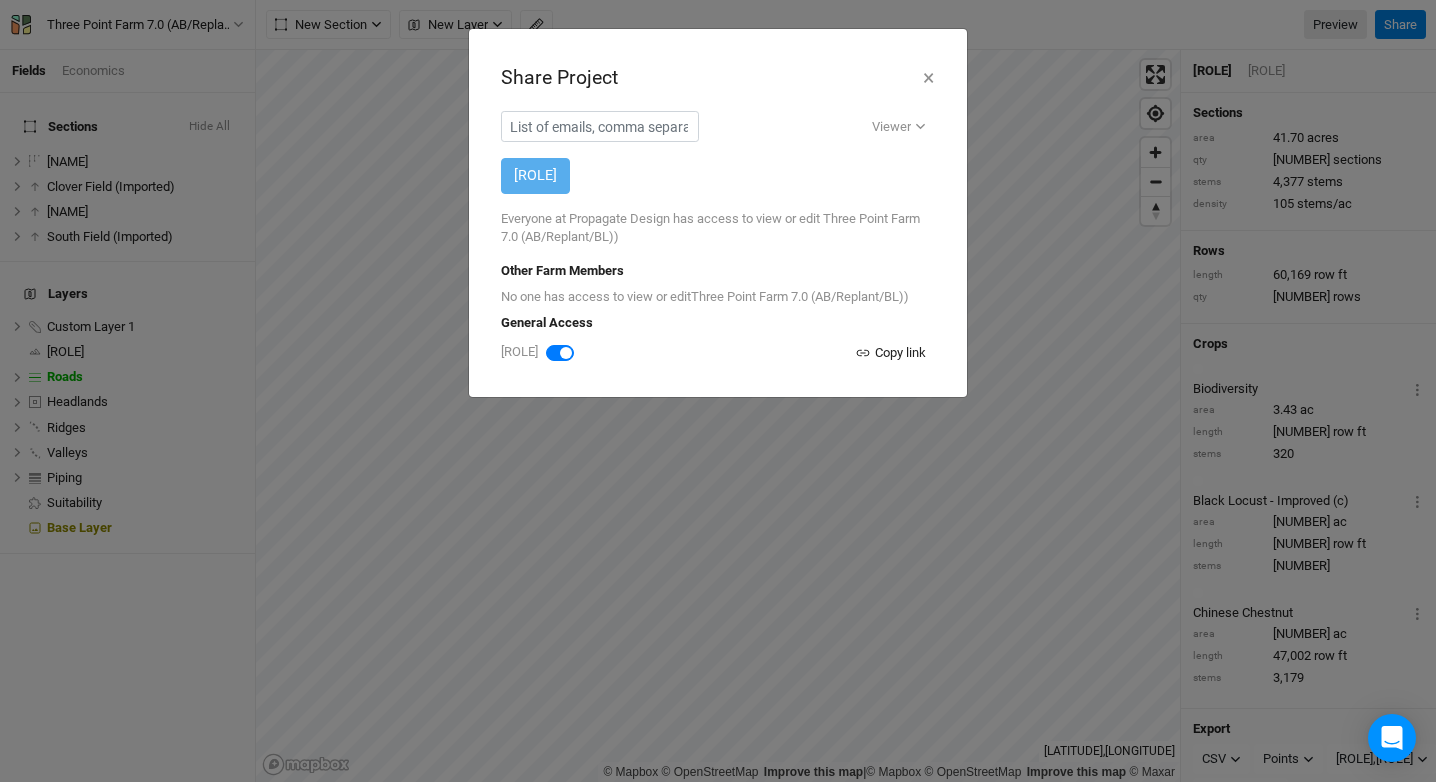 click on "Copy link" at bounding box center (890, 353) 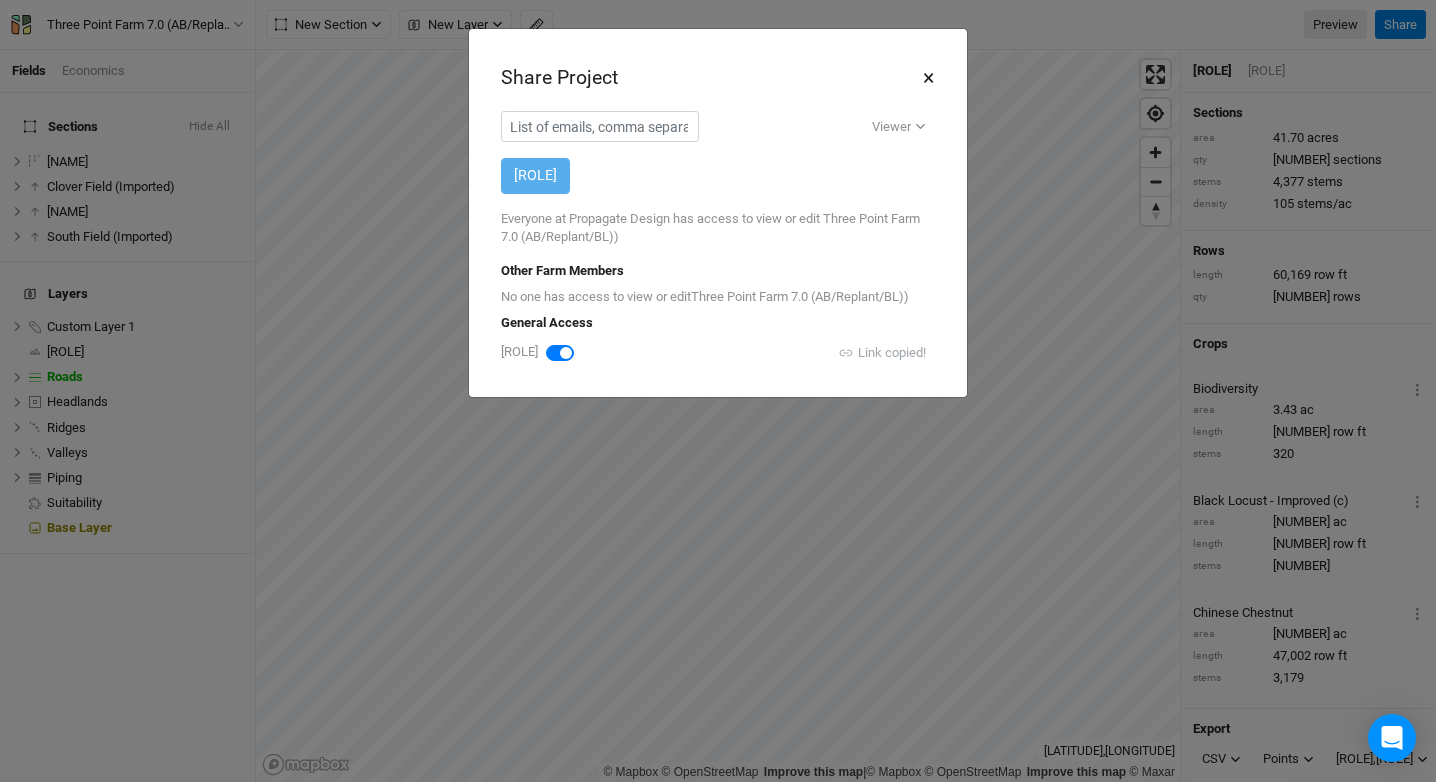 click on "×" at bounding box center (928, 78) 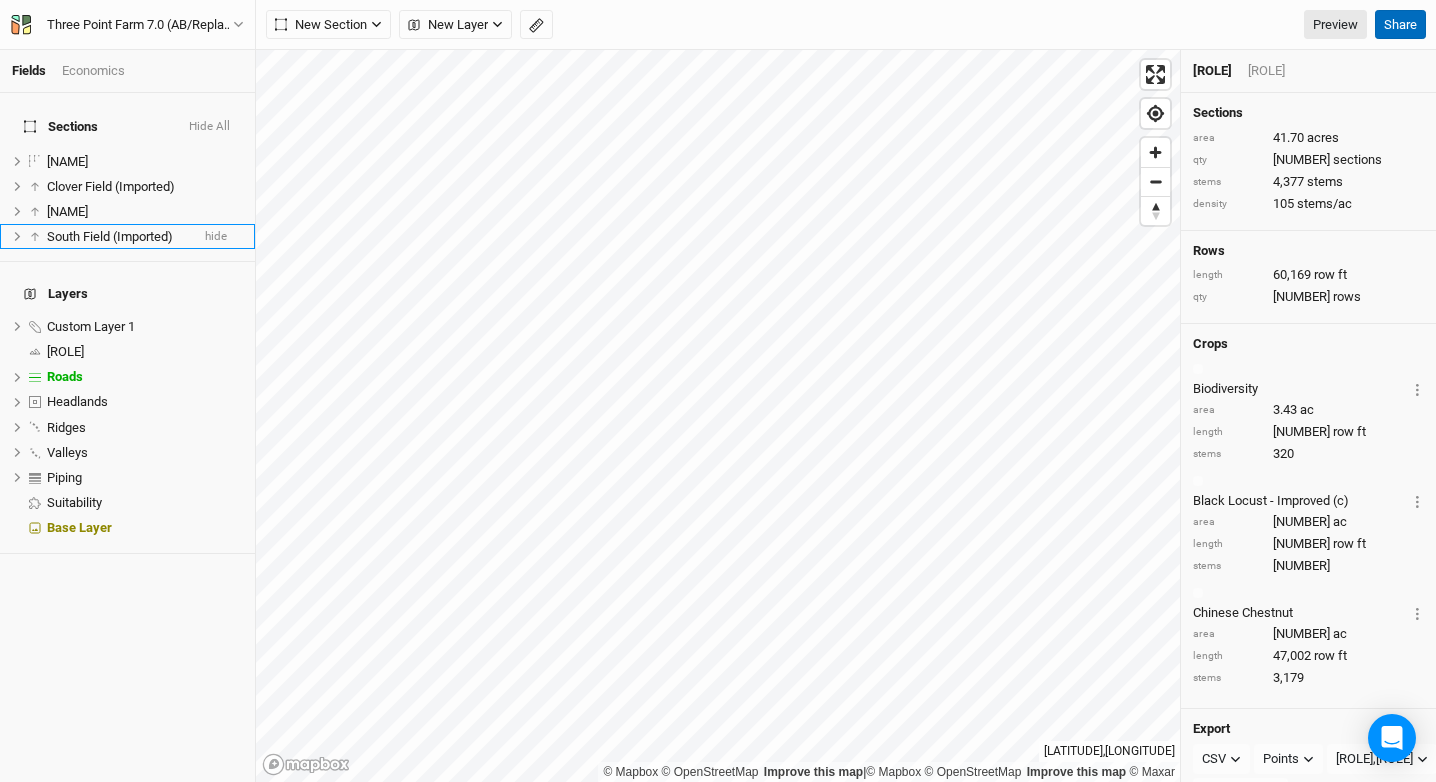 type 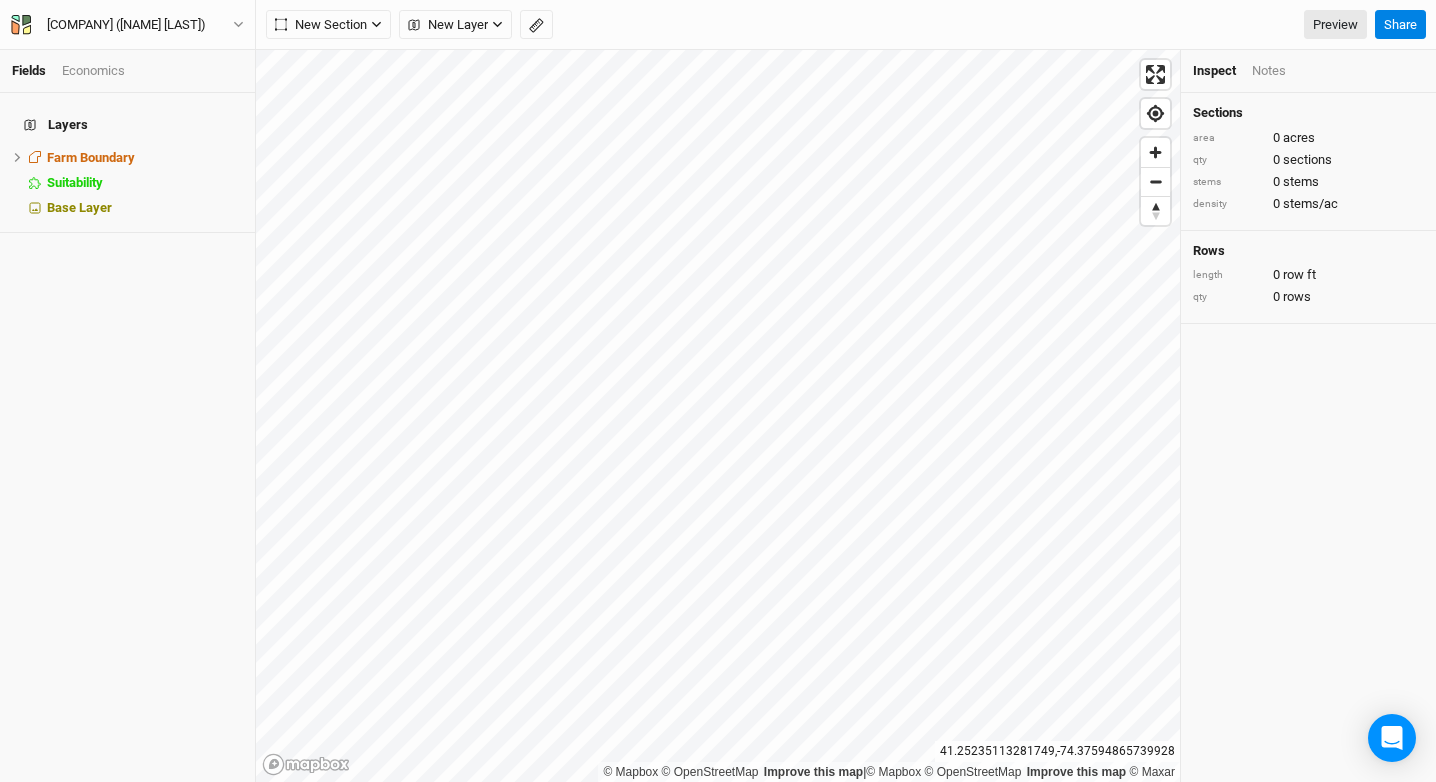 scroll, scrollTop: 0, scrollLeft: 0, axis: both 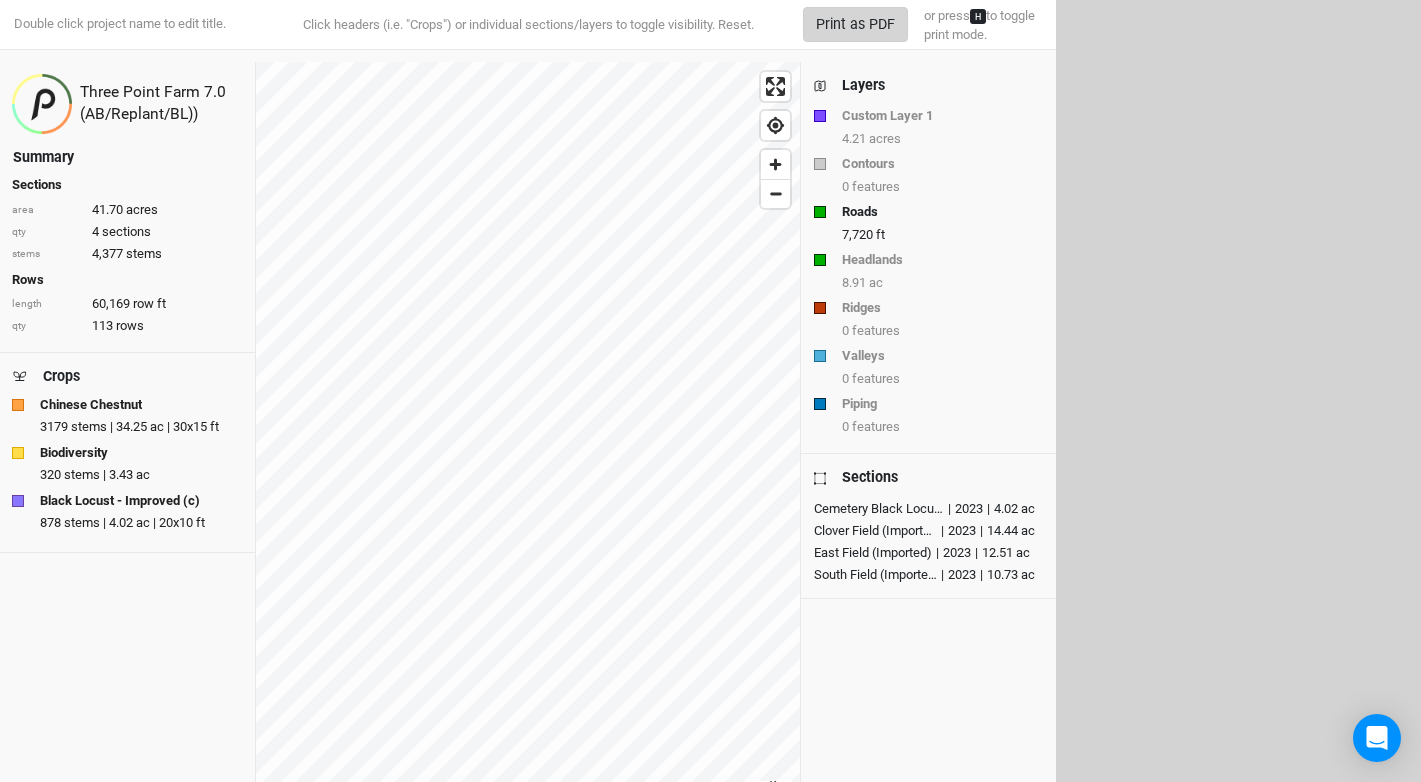 click on "Print as PDF" at bounding box center [855, 24] 